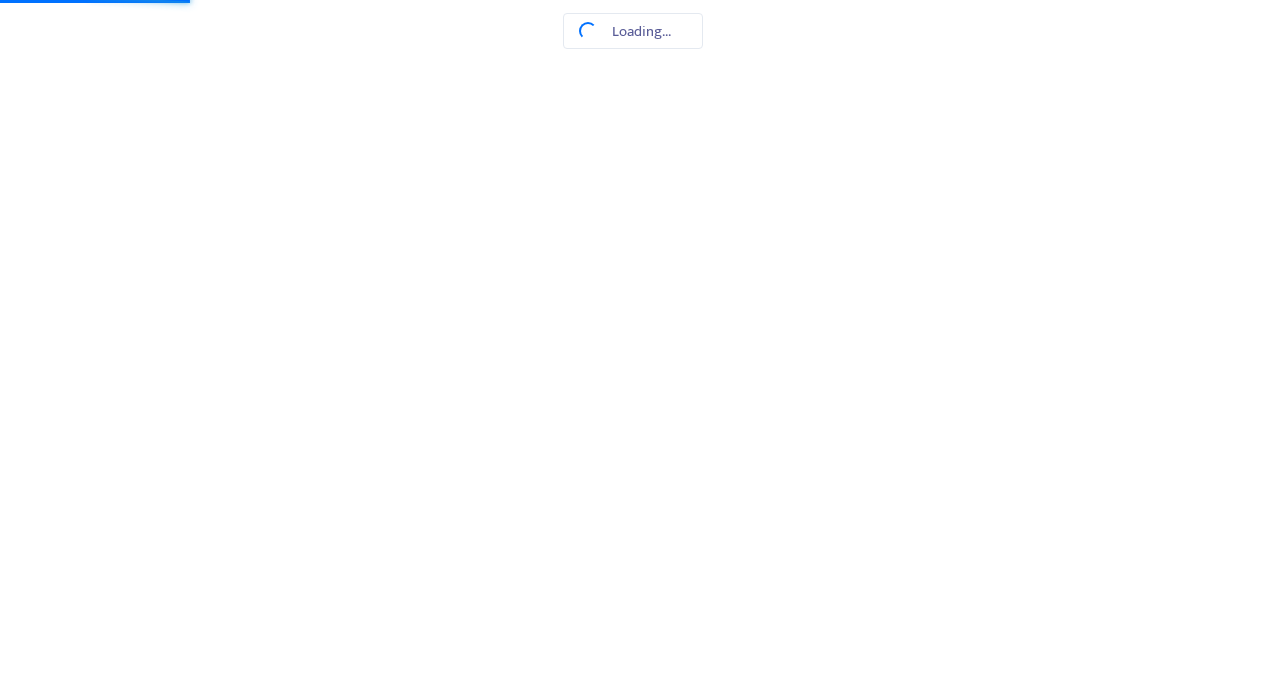 scroll, scrollTop: 0, scrollLeft: 0, axis: both 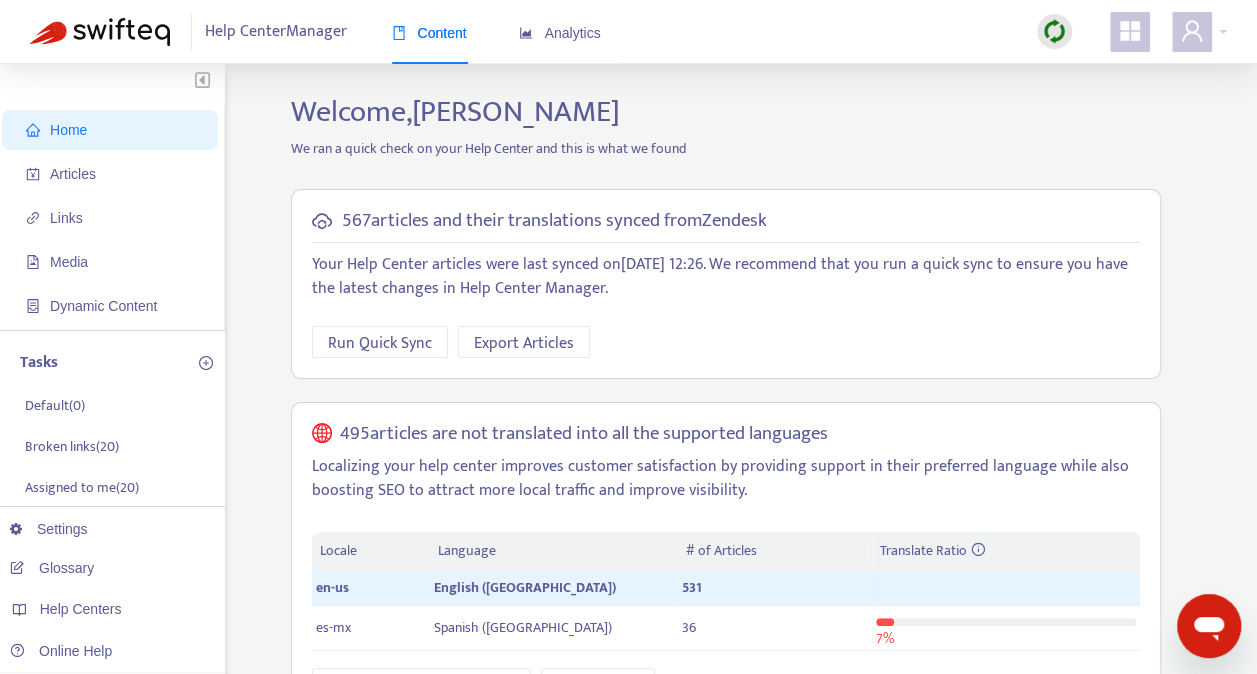 click at bounding box center [1054, 31] 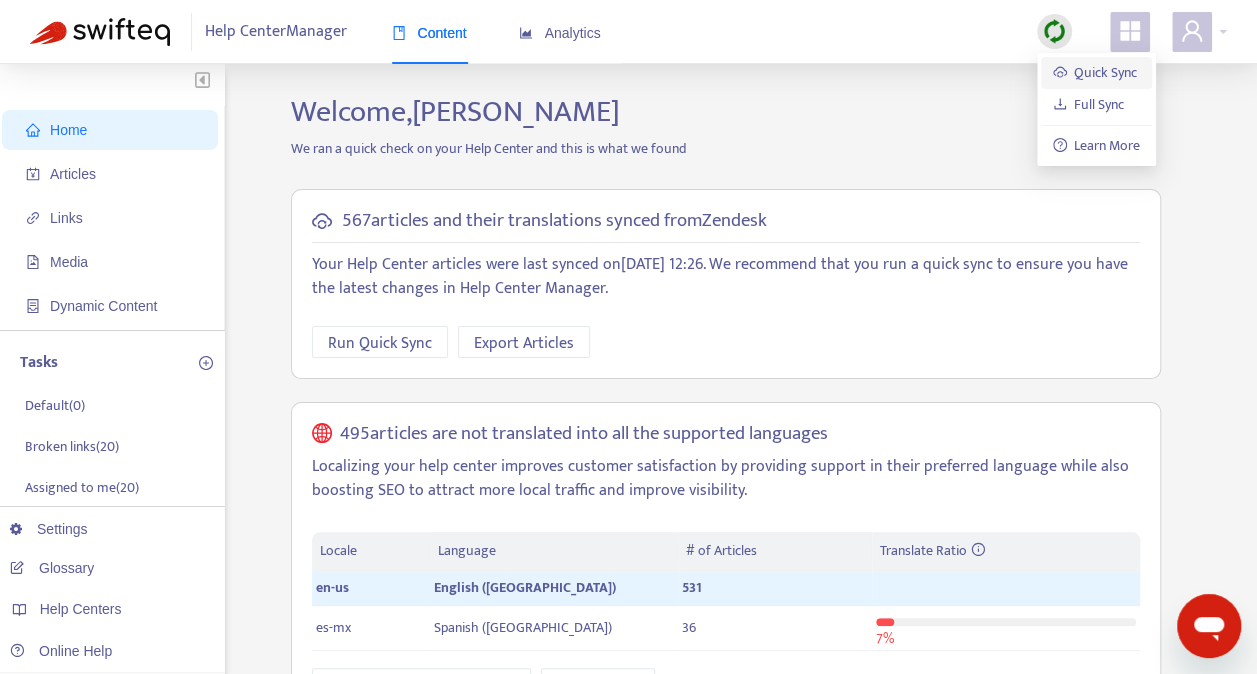 click on "Quick Sync" at bounding box center (1095, 72) 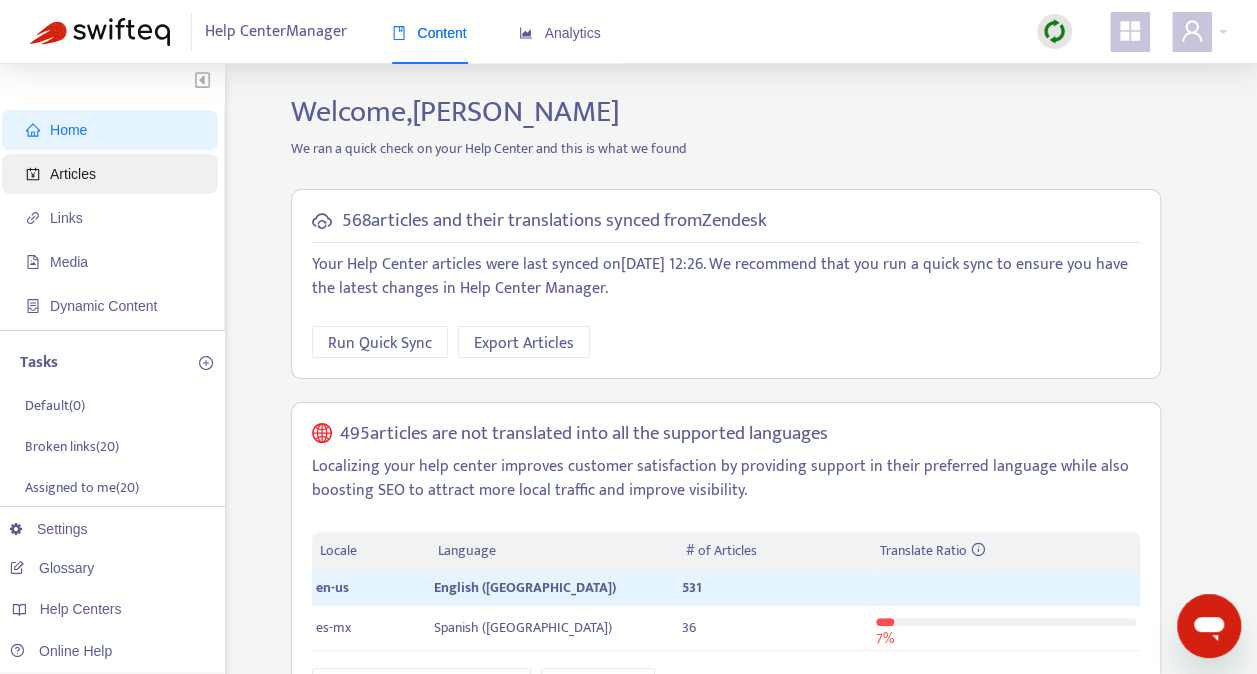 click on "Articles" at bounding box center [73, 174] 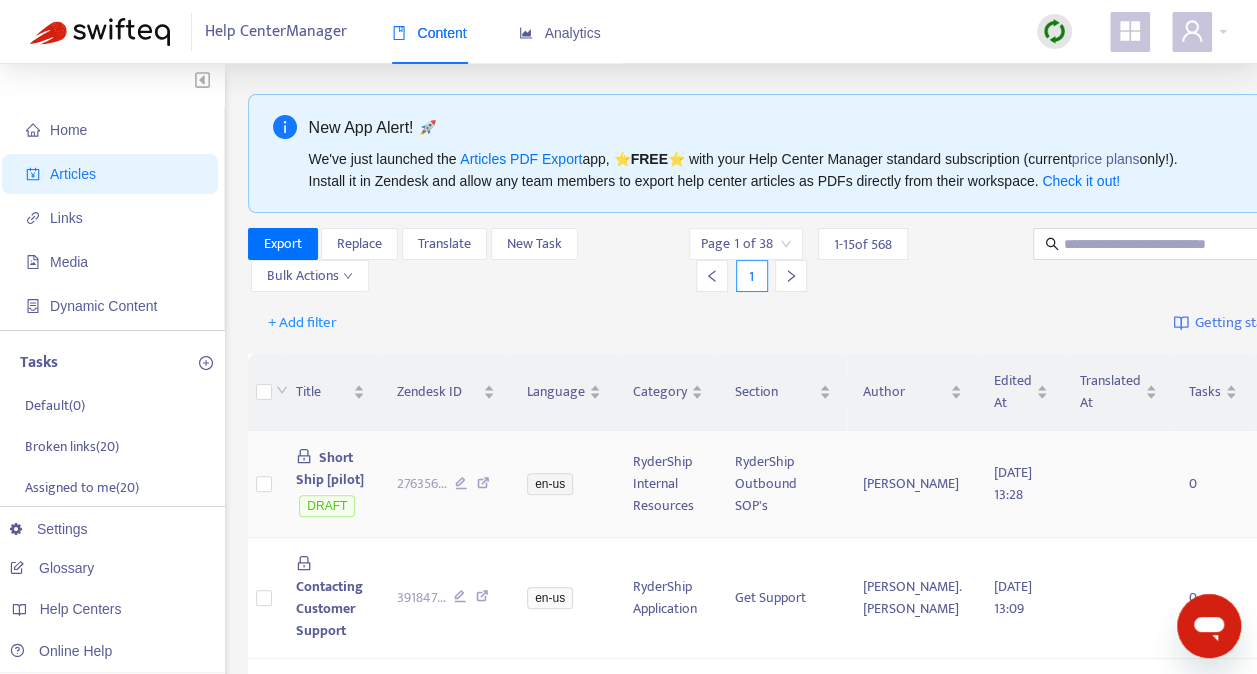 click on "Short Ship [pilot]" at bounding box center (330, 468) 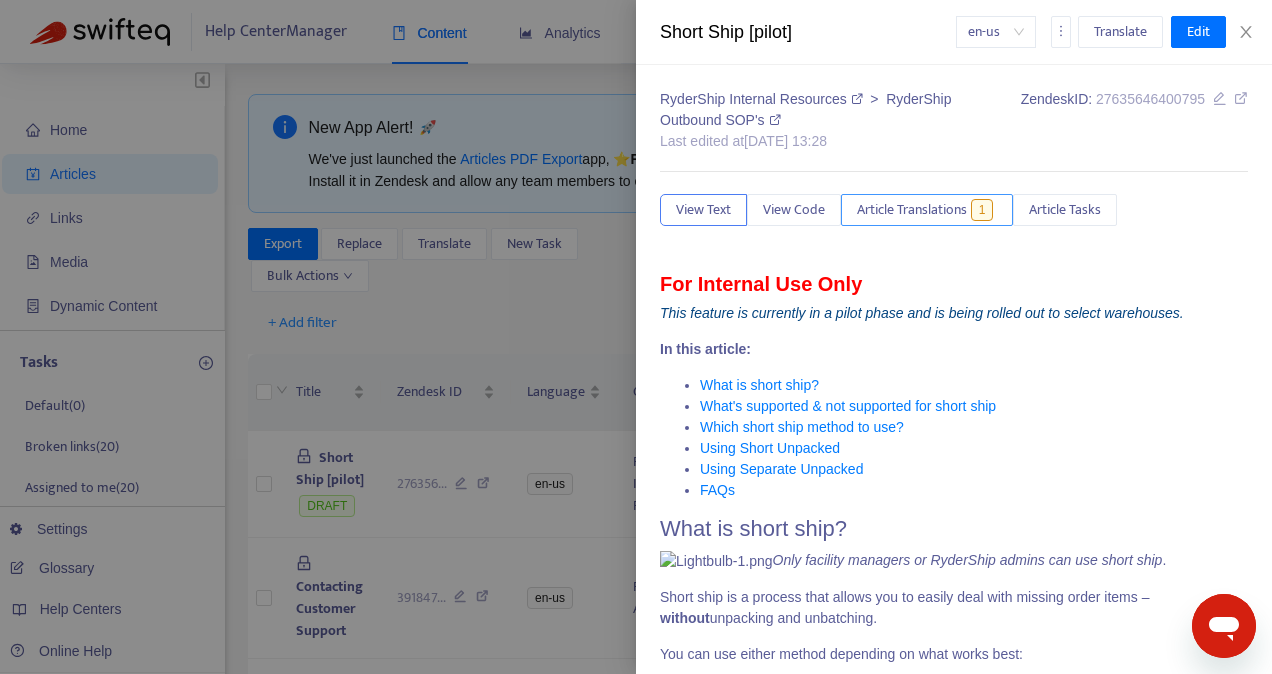 click on "Article Translations" at bounding box center (912, 210) 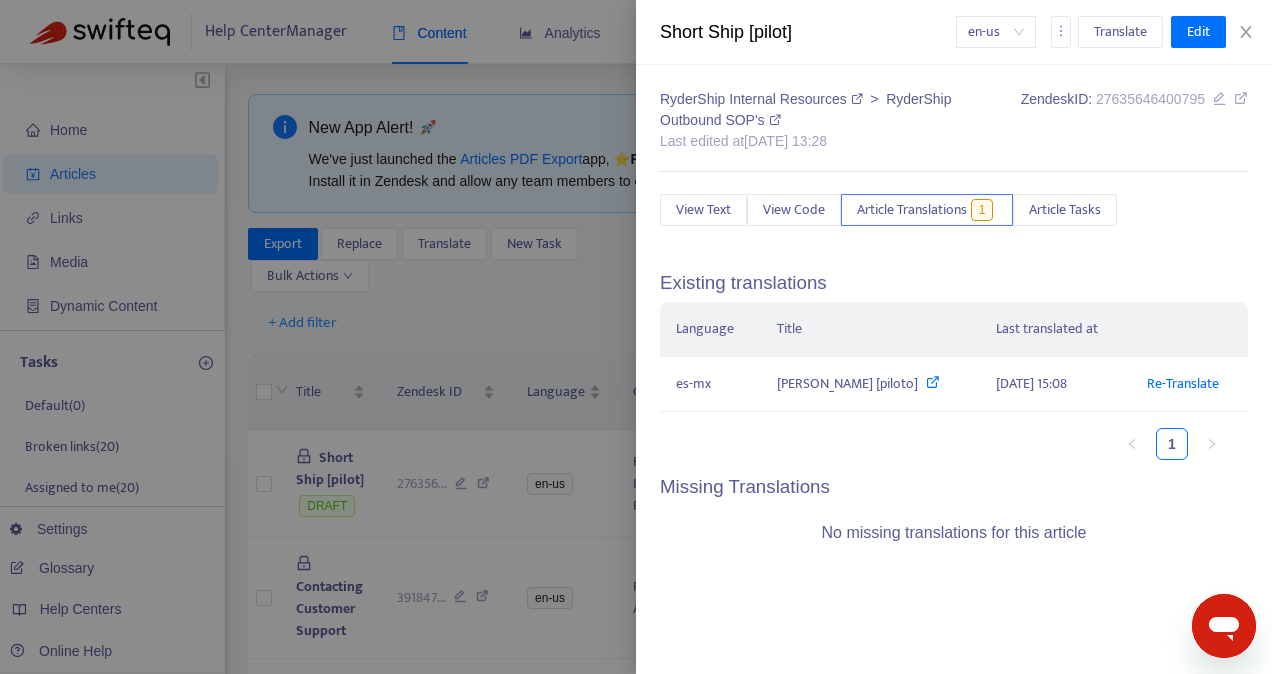 click at bounding box center (636, 337) 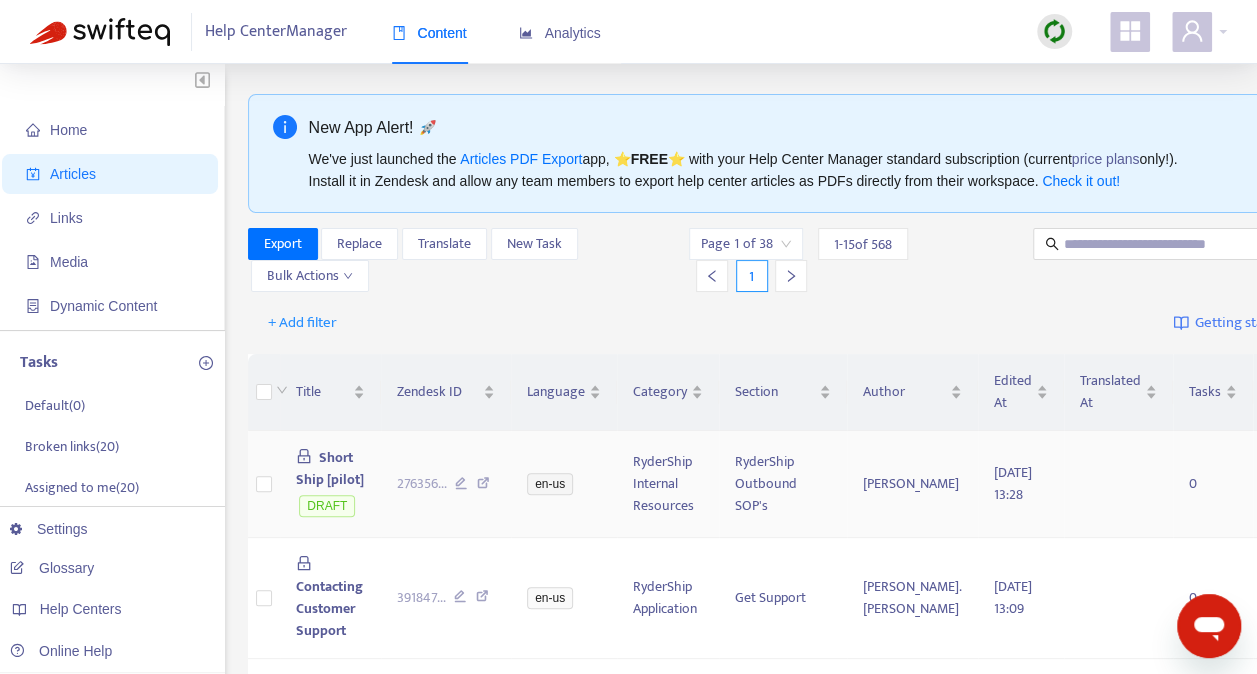 click on "Short Ship [pilot]" at bounding box center [330, 468] 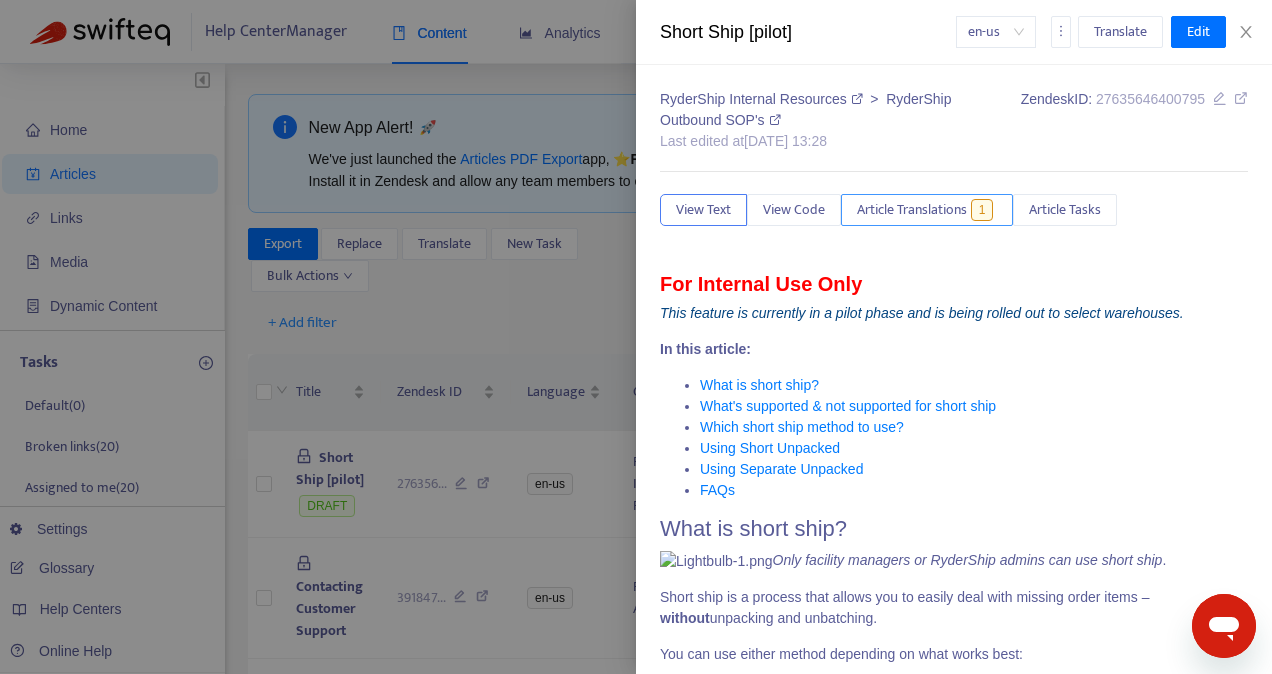 click on "Article Translations" at bounding box center (912, 210) 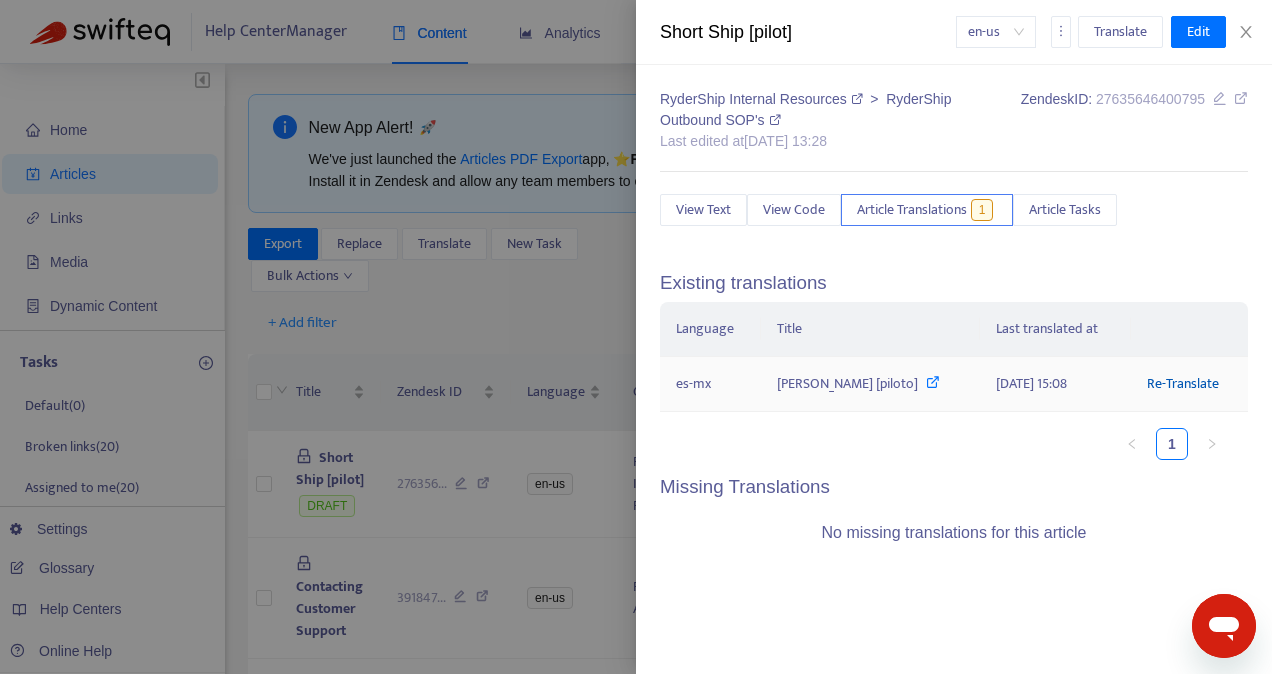 click on "Re-Translate" at bounding box center (1183, 383) 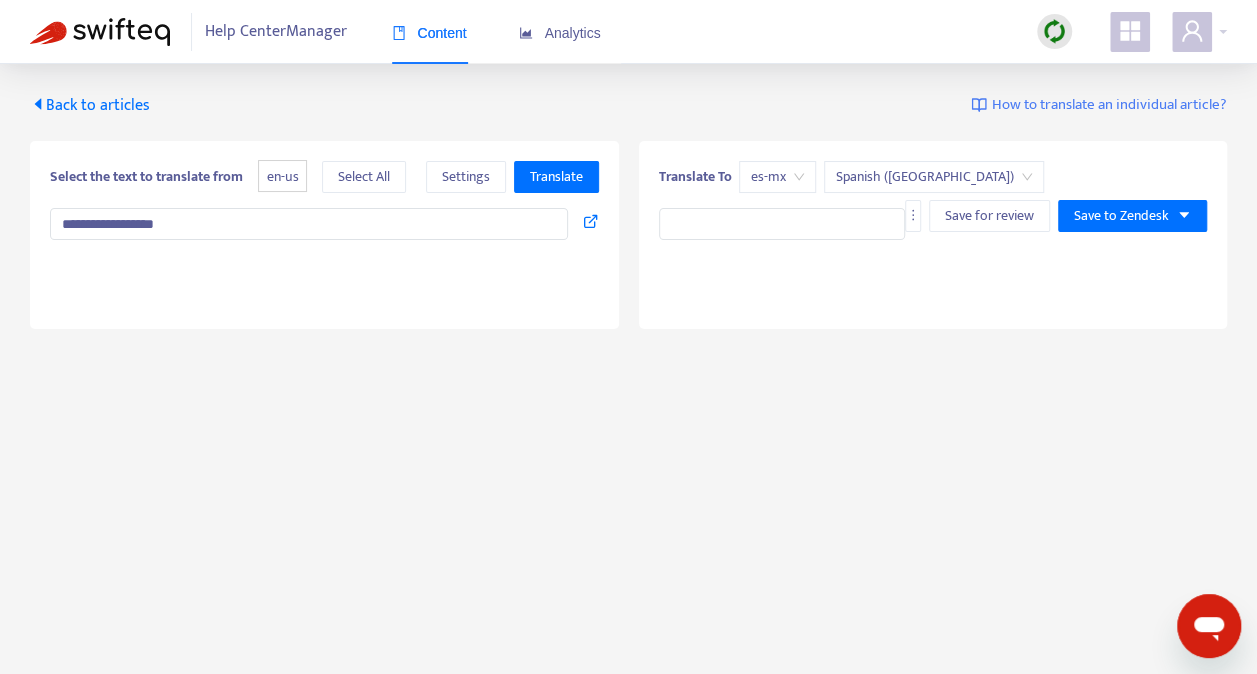 type on "**********" 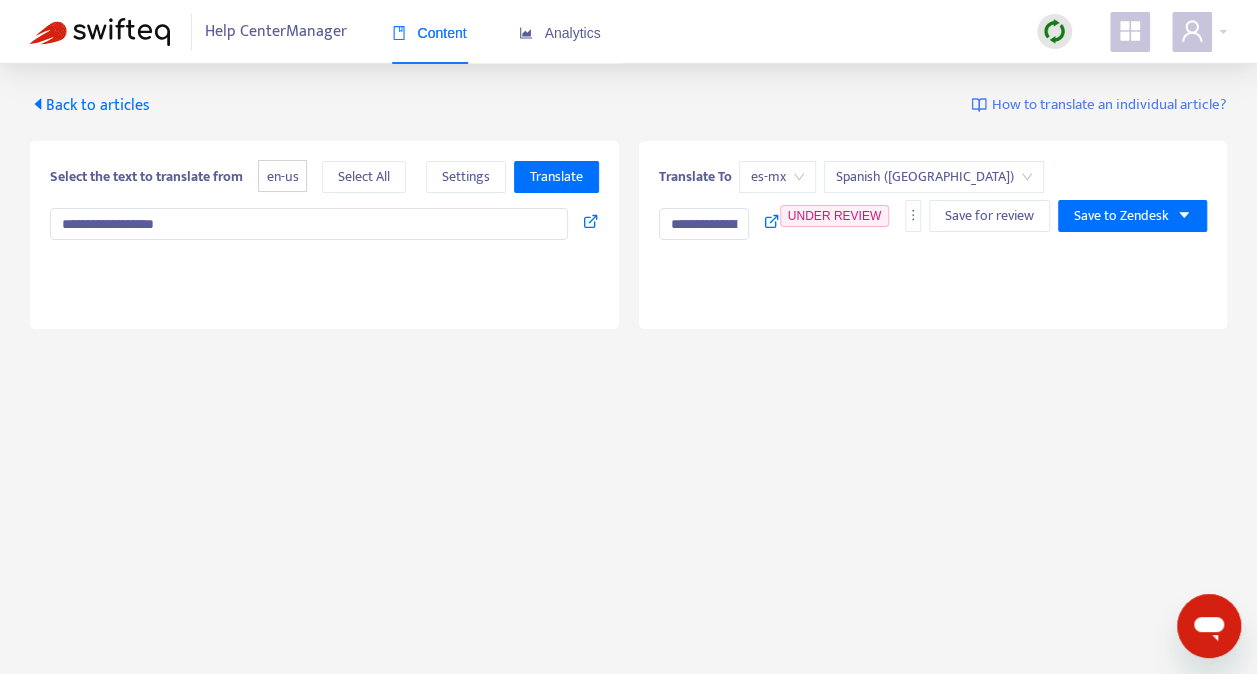 type on "**********" 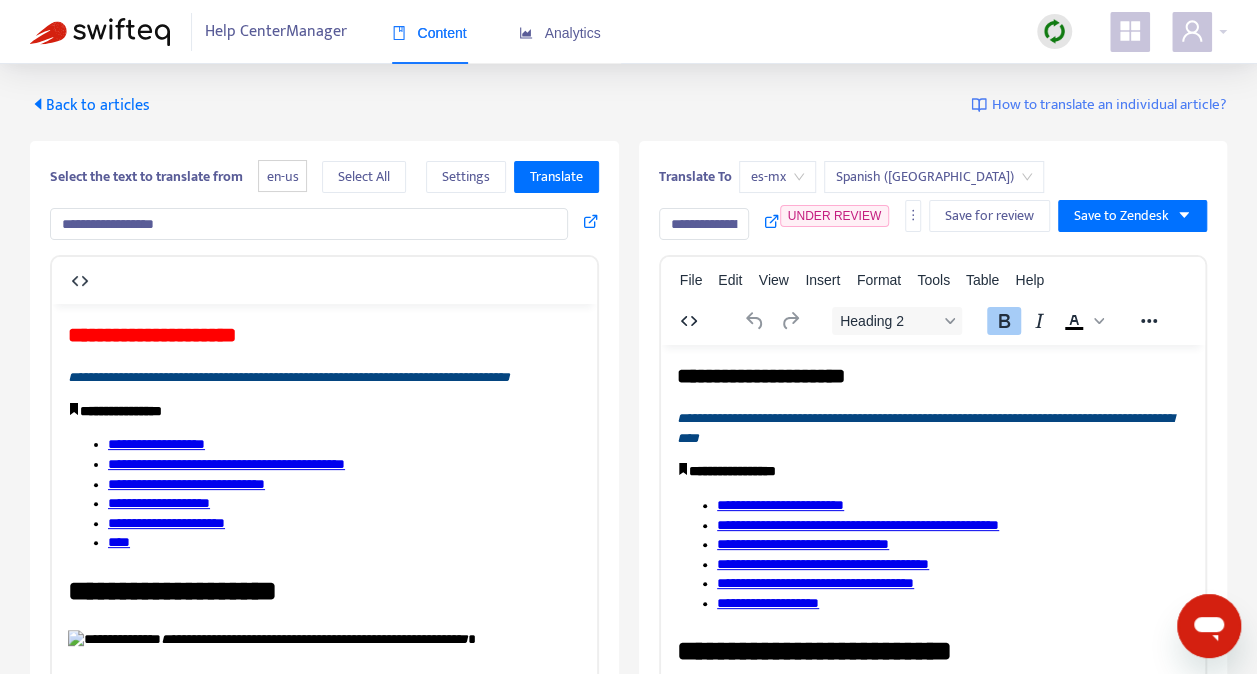 scroll, scrollTop: 0, scrollLeft: 0, axis: both 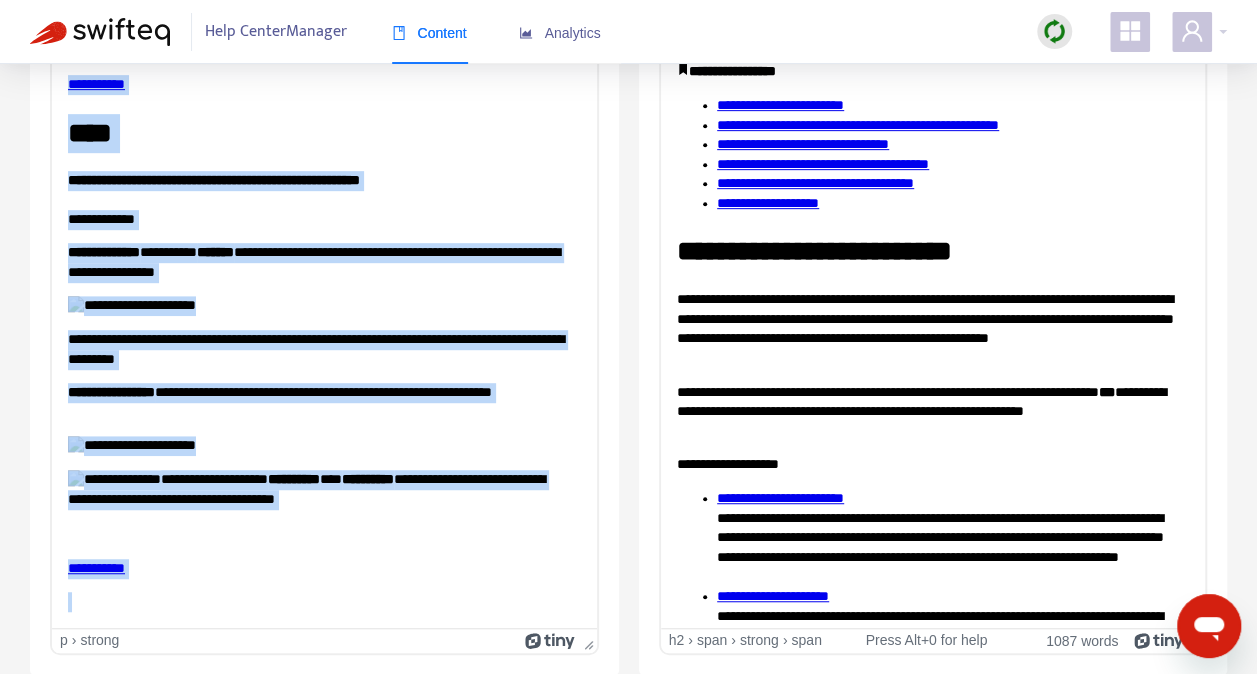 drag, startPoint x: 80, startPoint y: 31, endPoint x: 406, endPoint y: 725, distance: 766.7542 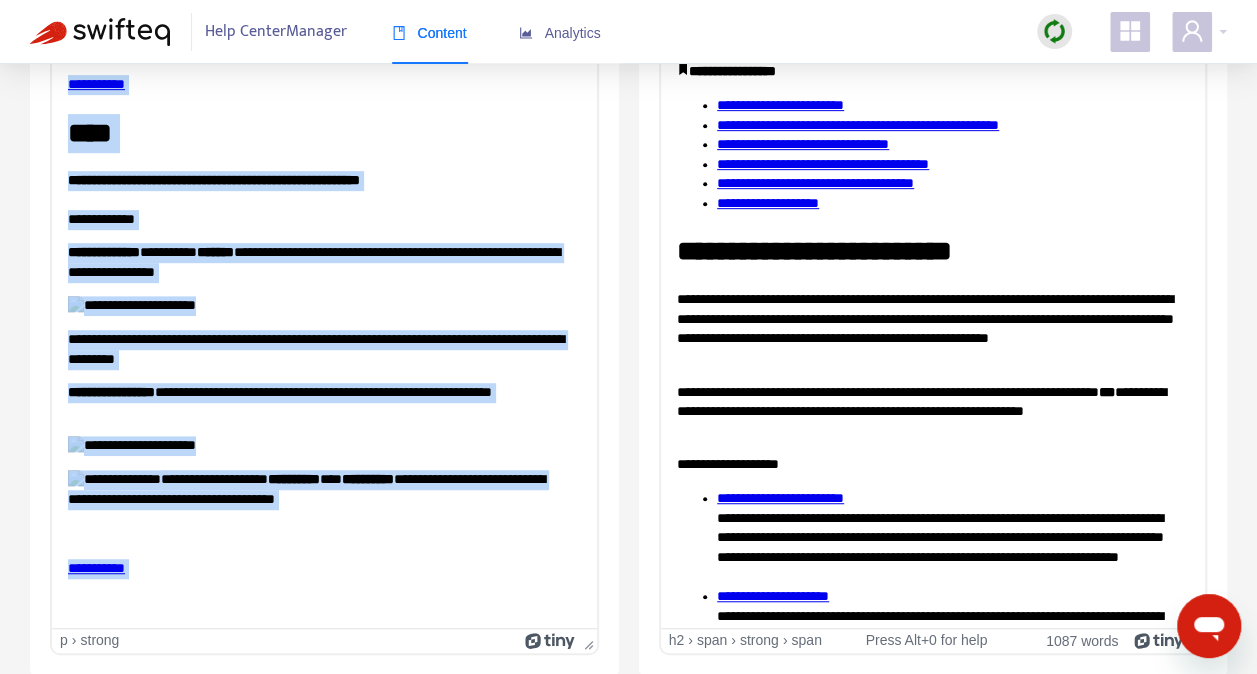 copy on "**********" 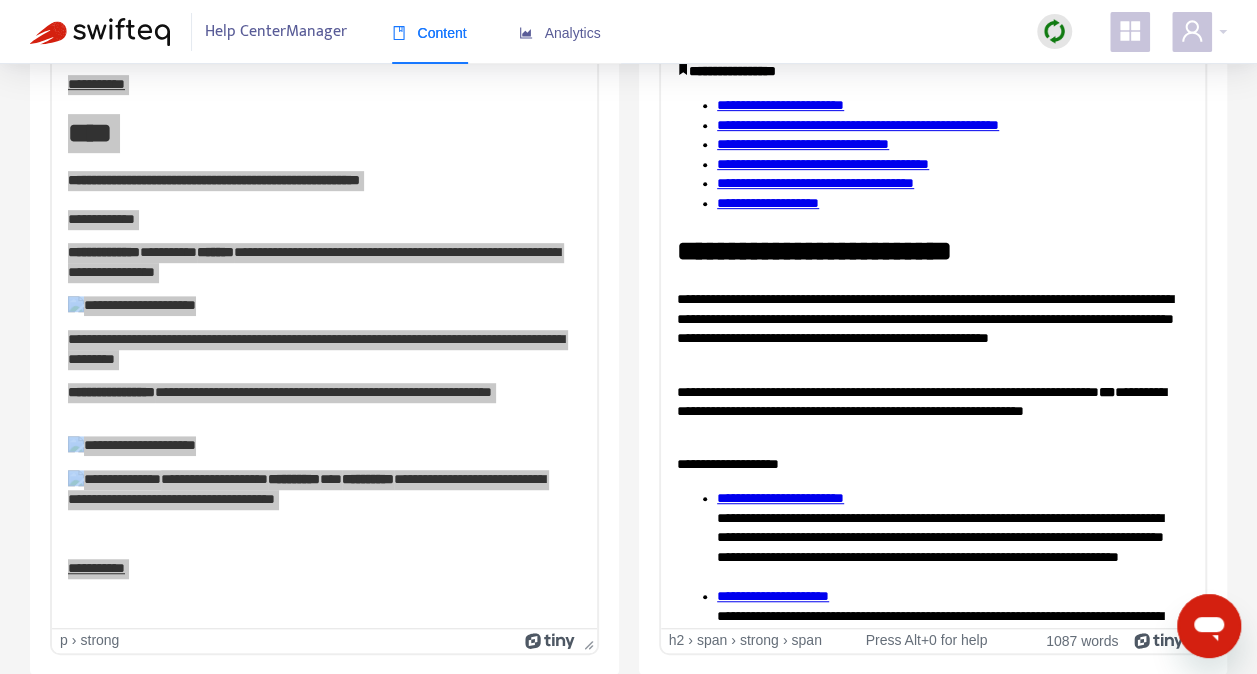 click on "**********" at bounding box center [924, 412] 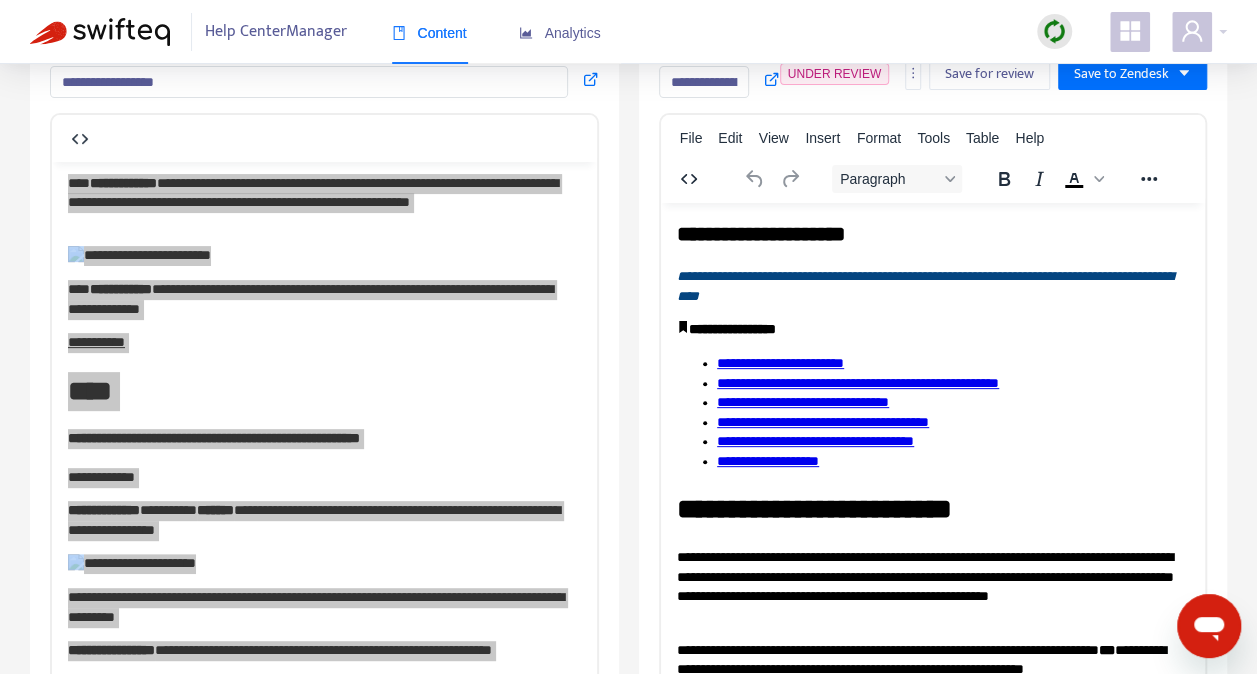 scroll, scrollTop: 100, scrollLeft: 0, axis: vertical 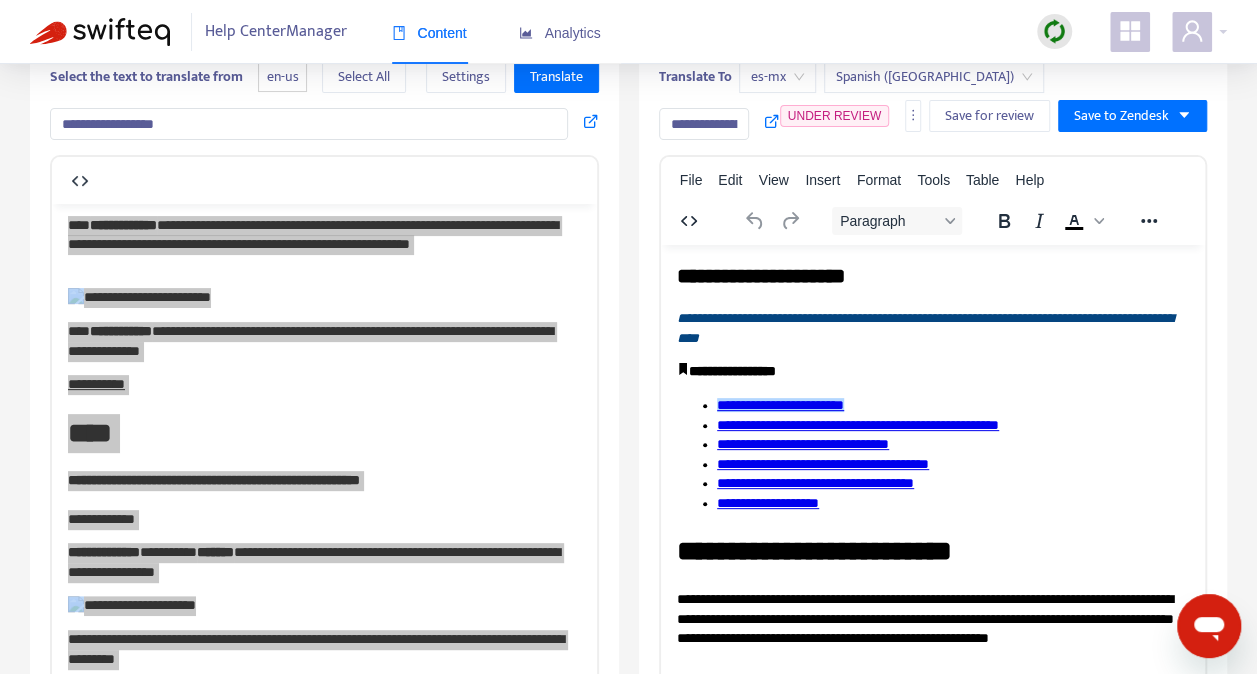click on "**********" at bounding box center [952, 405] 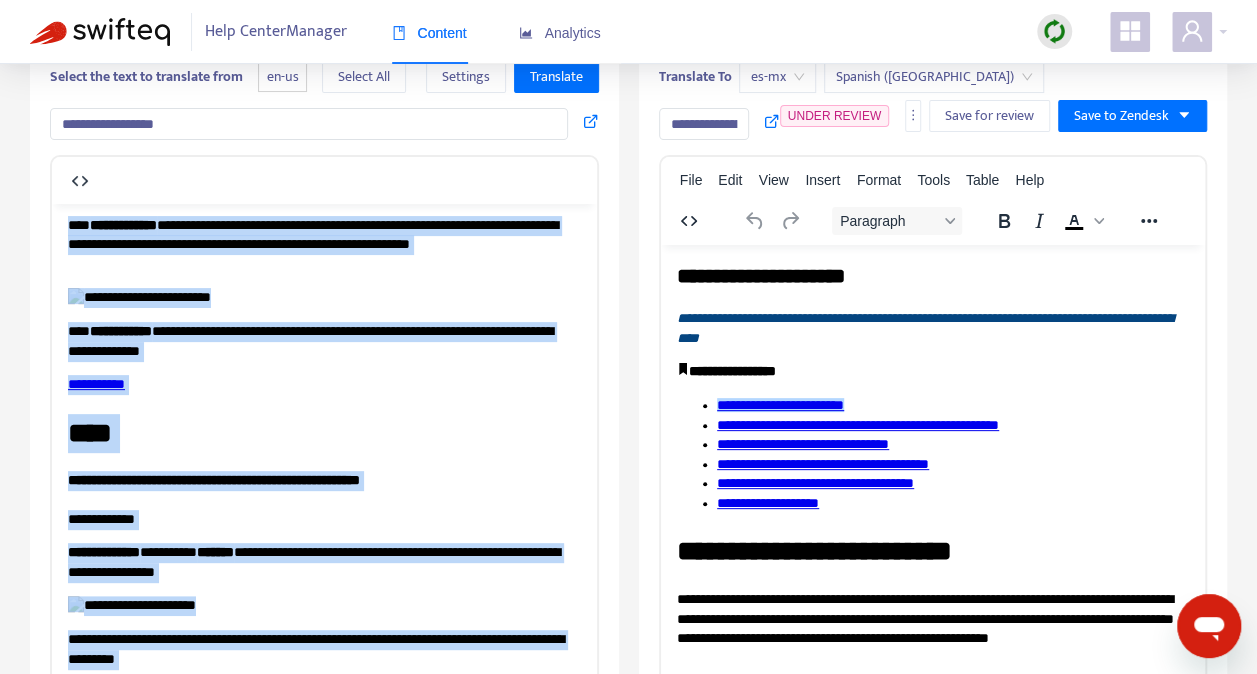 click at bounding box center [324, 745] 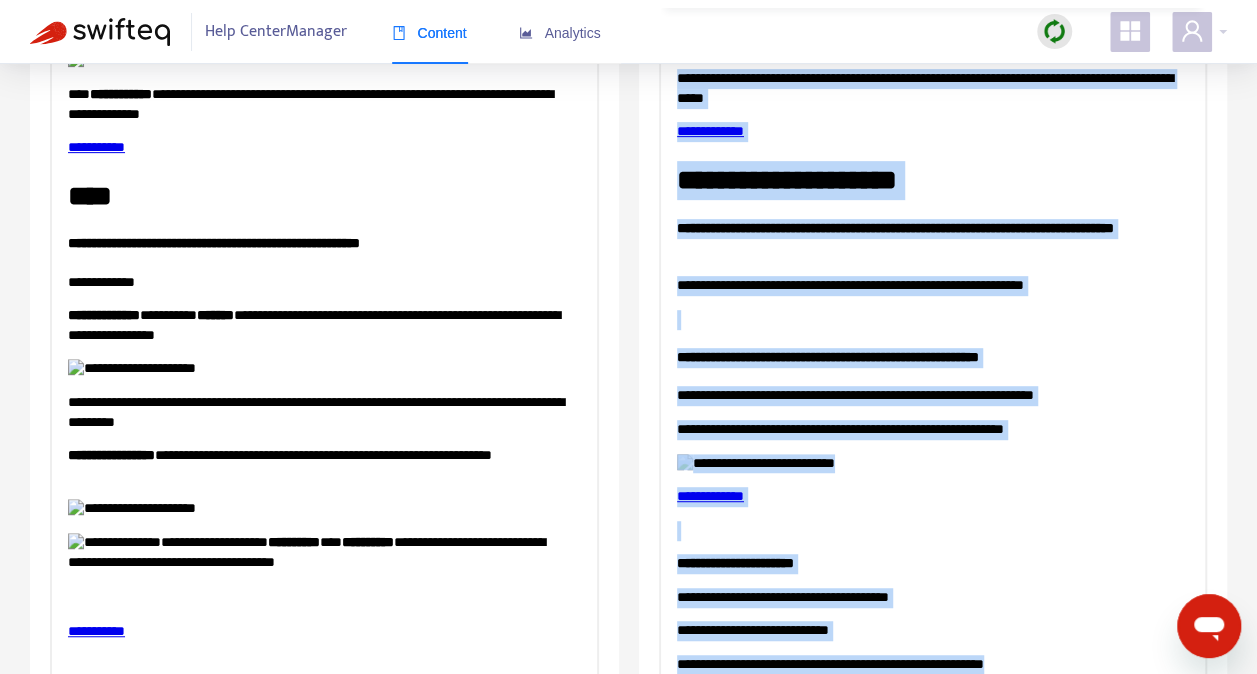 scroll, scrollTop: 400, scrollLeft: 0, axis: vertical 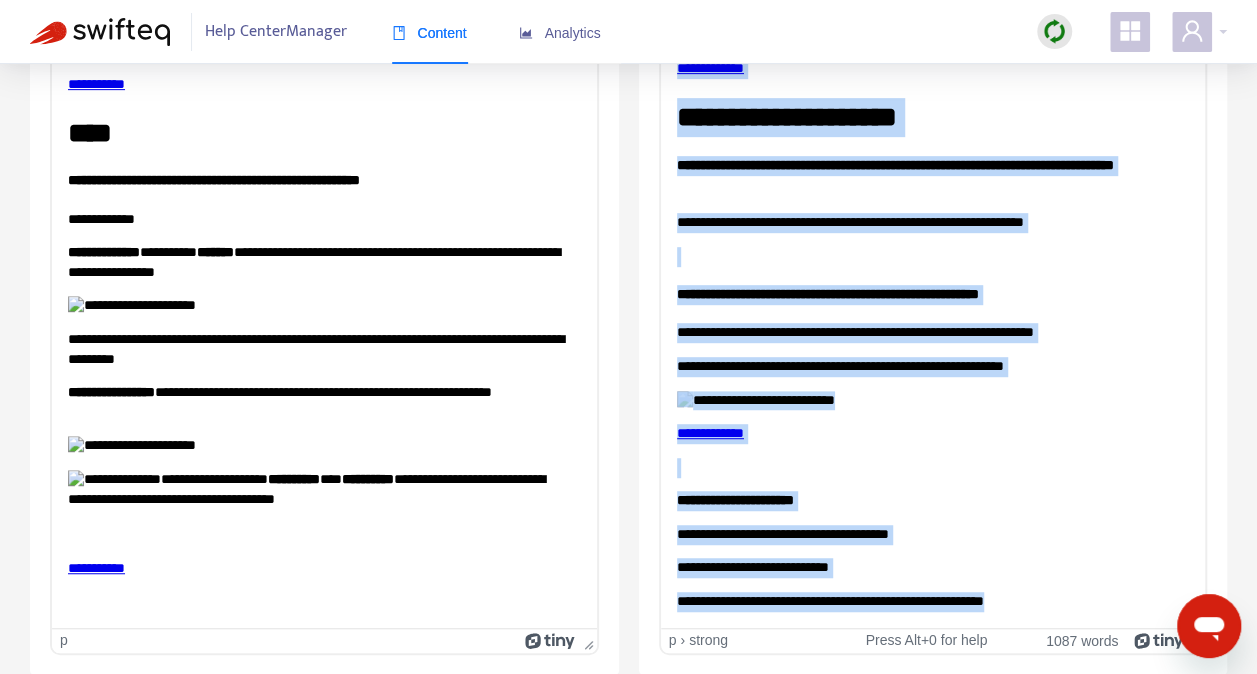 drag, startPoint x: 691, startPoint y: 76, endPoint x: 1081, endPoint y: 703, distance: 738.39624 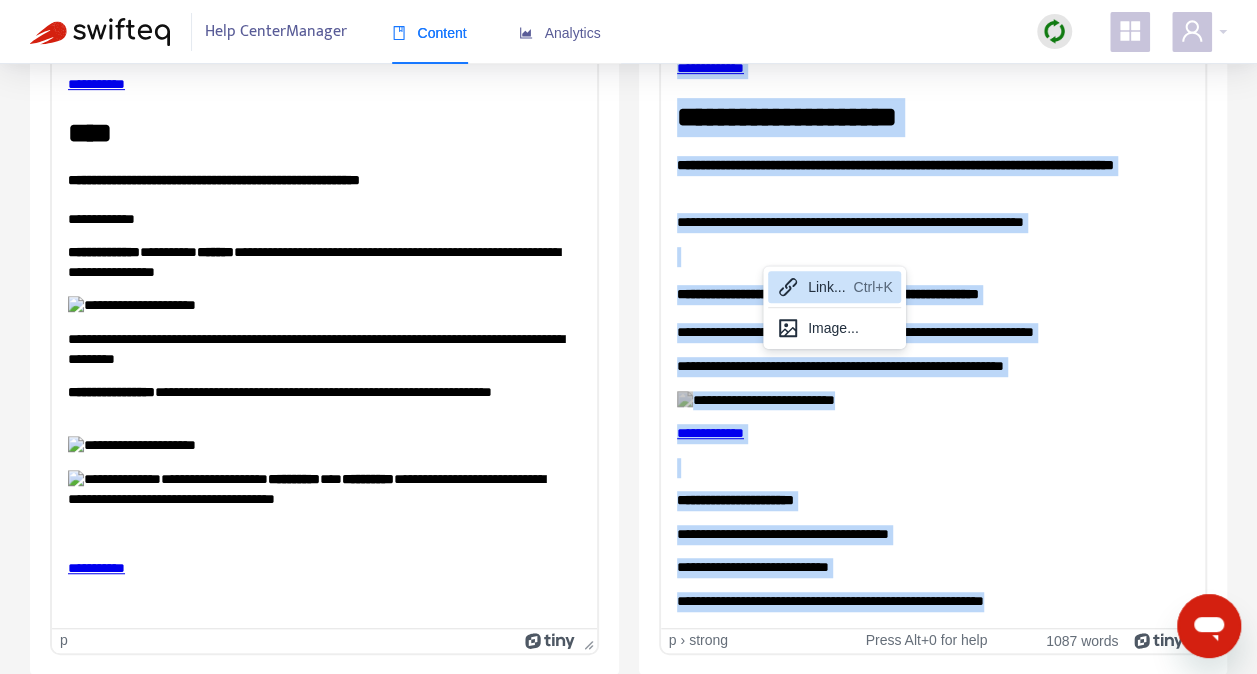 click on "**********" at bounding box center [932, 501] 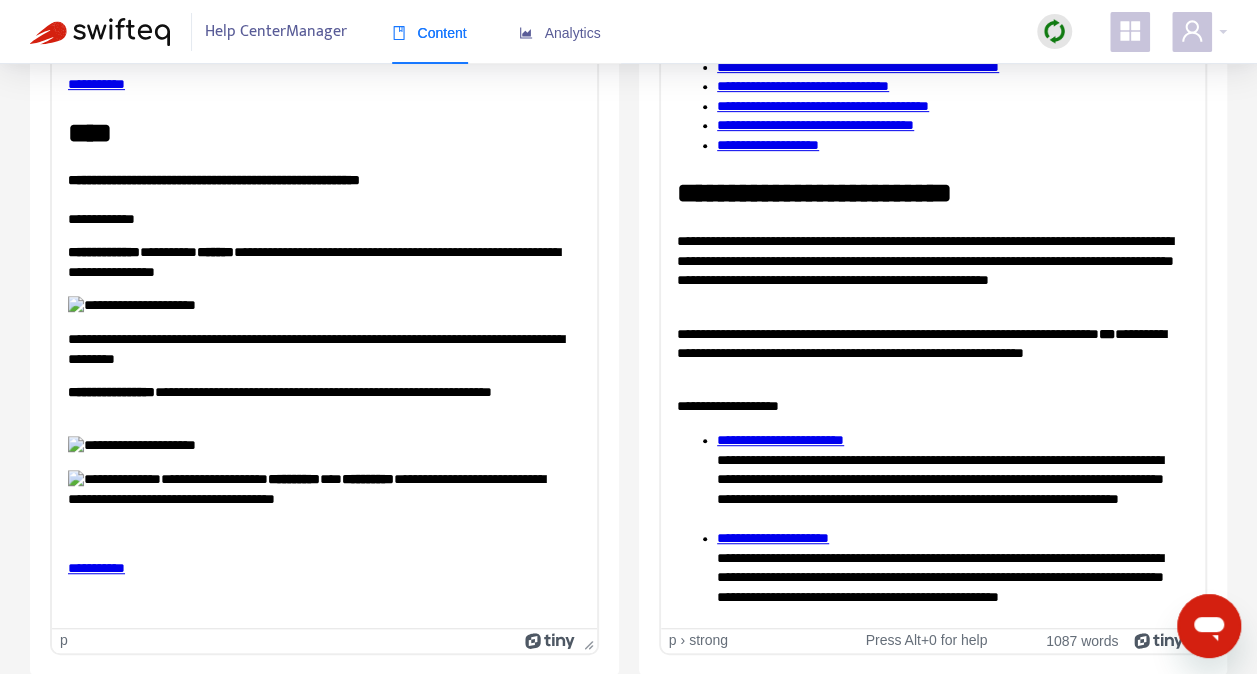 scroll, scrollTop: 16, scrollLeft: 0, axis: vertical 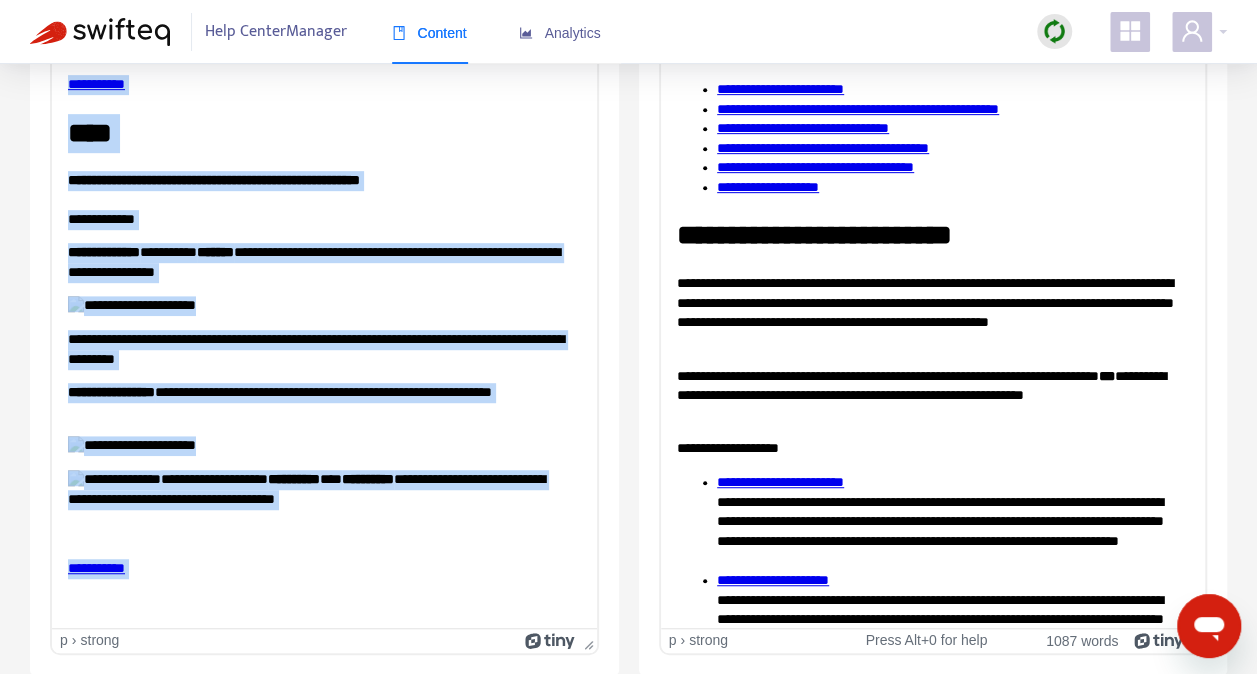 drag, startPoint x: 80, startPoint y: 25, endPoint x: 410, endPoint y: 679, distance: 732.5408 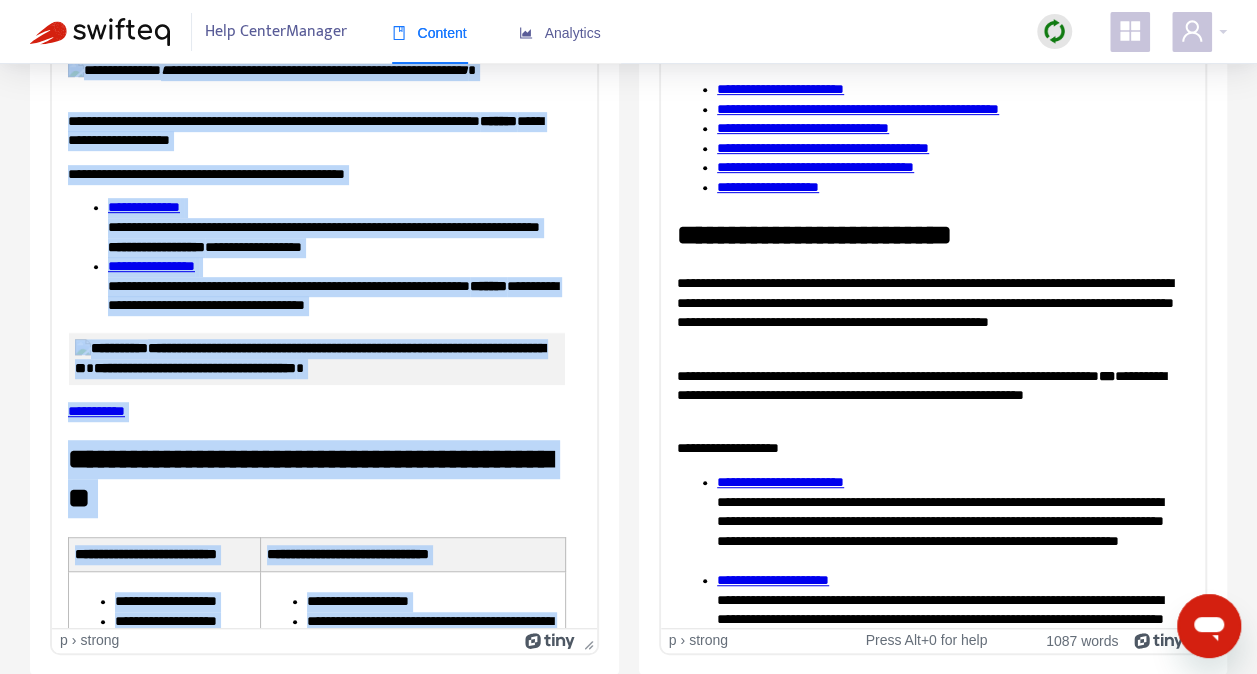 scroll, scrollTop: 0, scrollLeft: 0, axis: both 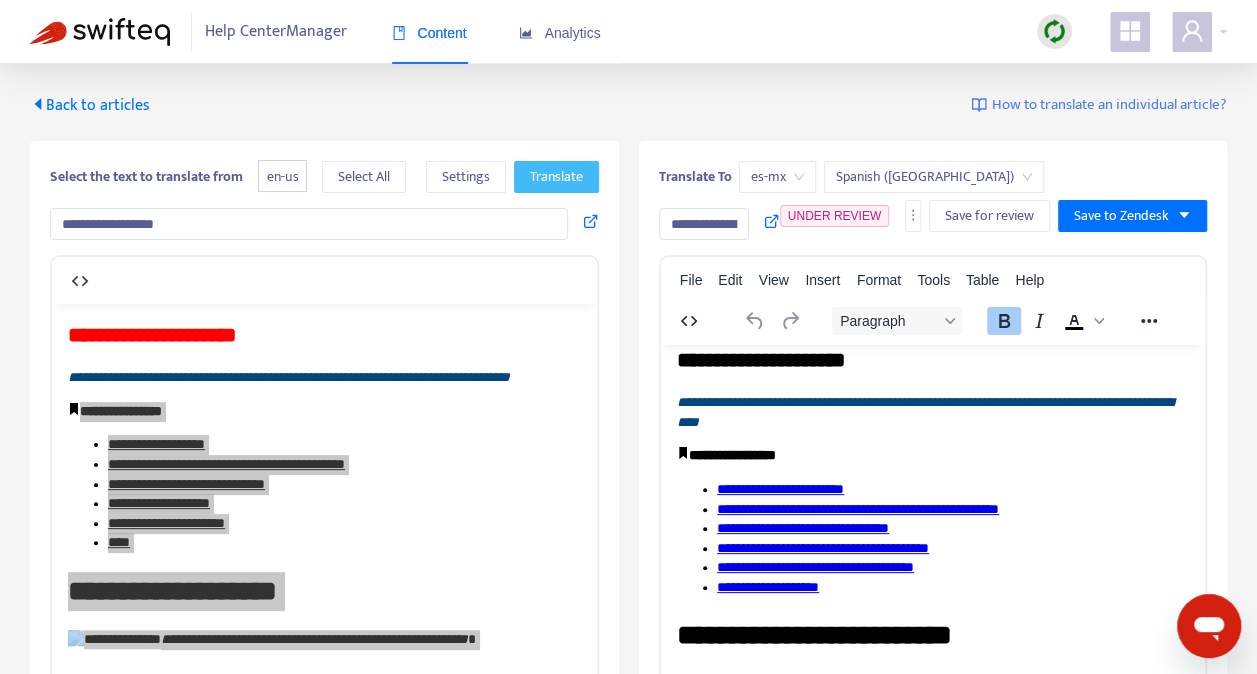 click on "Translate" at bounding box center (556, 177) 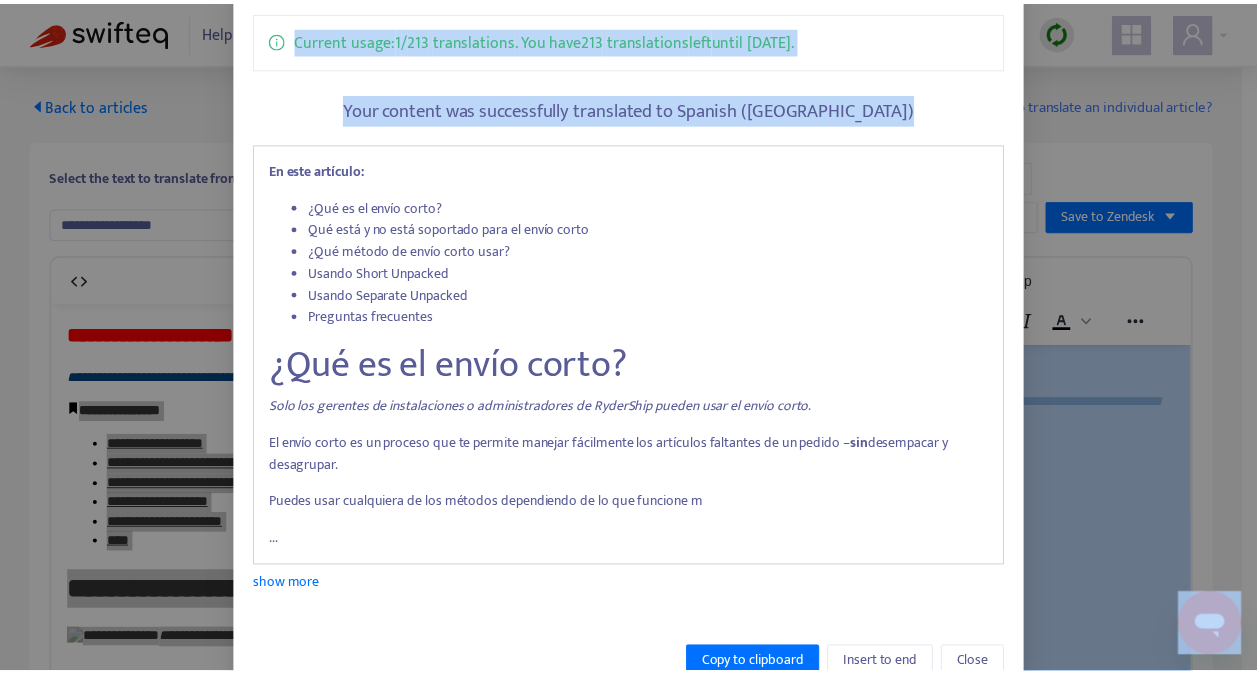 scroll, scrollTop: 210, scrollLeft: 0, axis: vertical 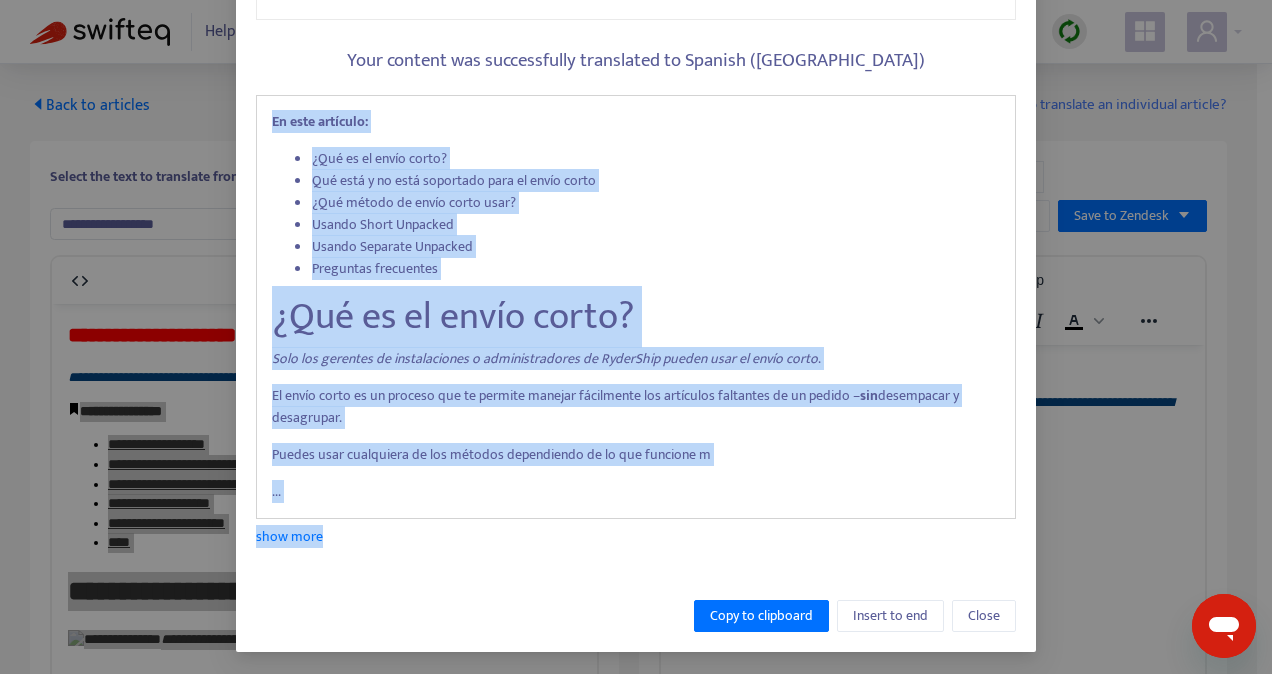 drag, startPoint x: 263, startPoint y: 330, endPoint x: 722, endPoint y: 532, distance: 501.4828 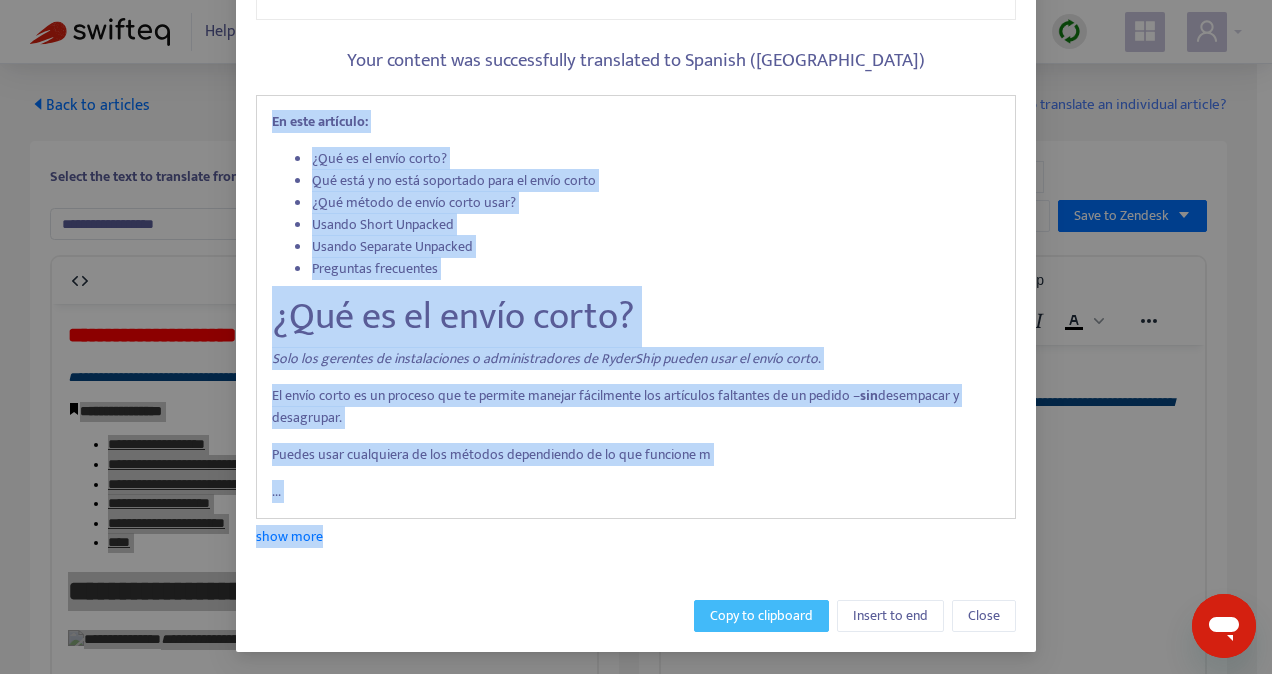 drag, startPoint x: 722, startPoint y: 532, endPoint x: 755, endPoint y: 616, distance: 90.24966 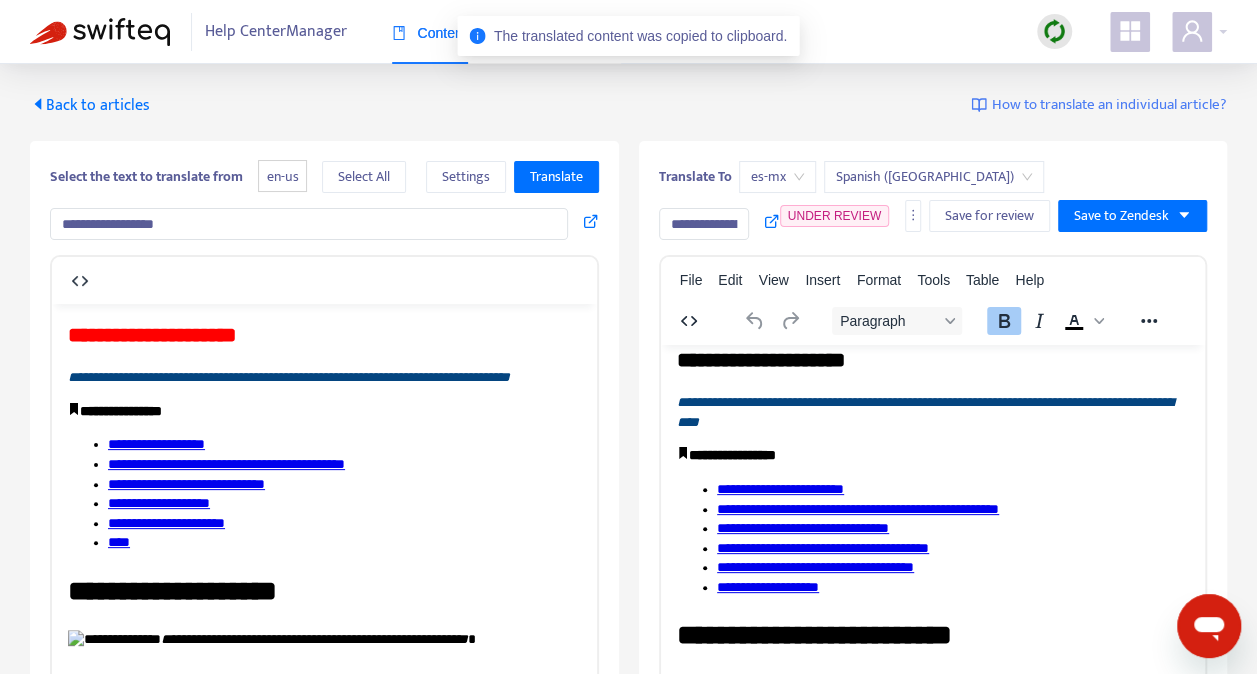 scroll, scrollTop: 0, scrollLeft: 0, axis: both 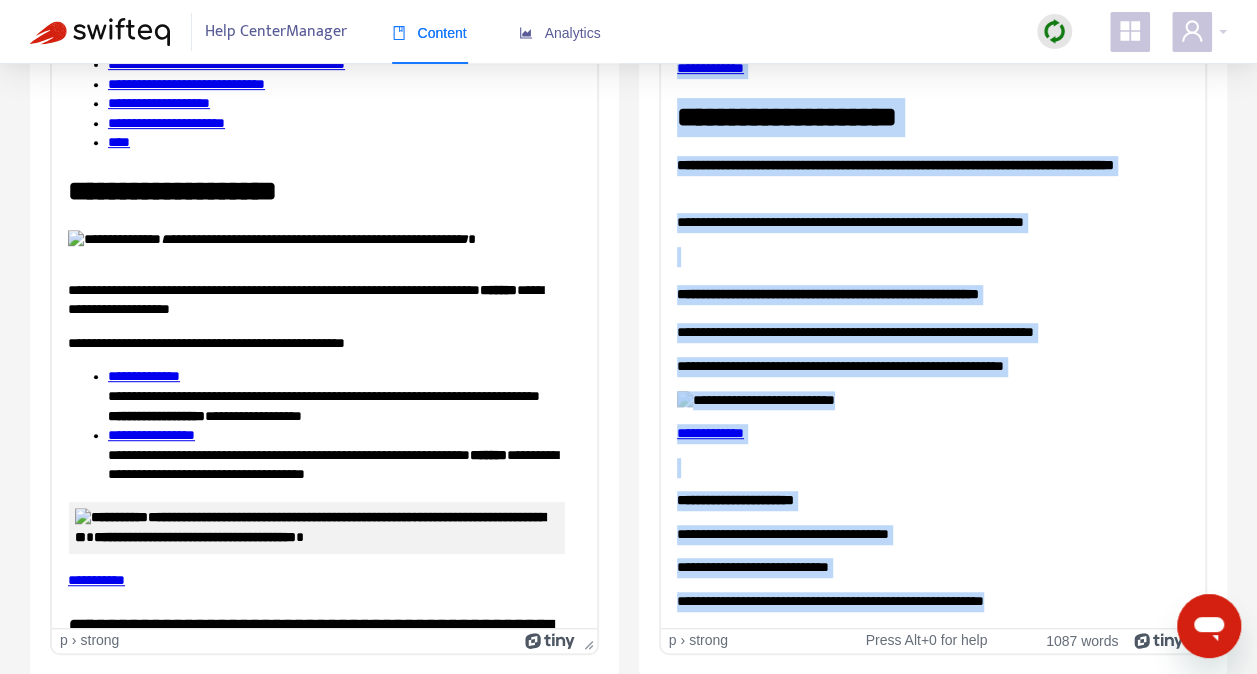 drag, startPoint x: 691, startPoint y: 70, endPoint x: 1106, endPoint y: 666, distance: 726.25134 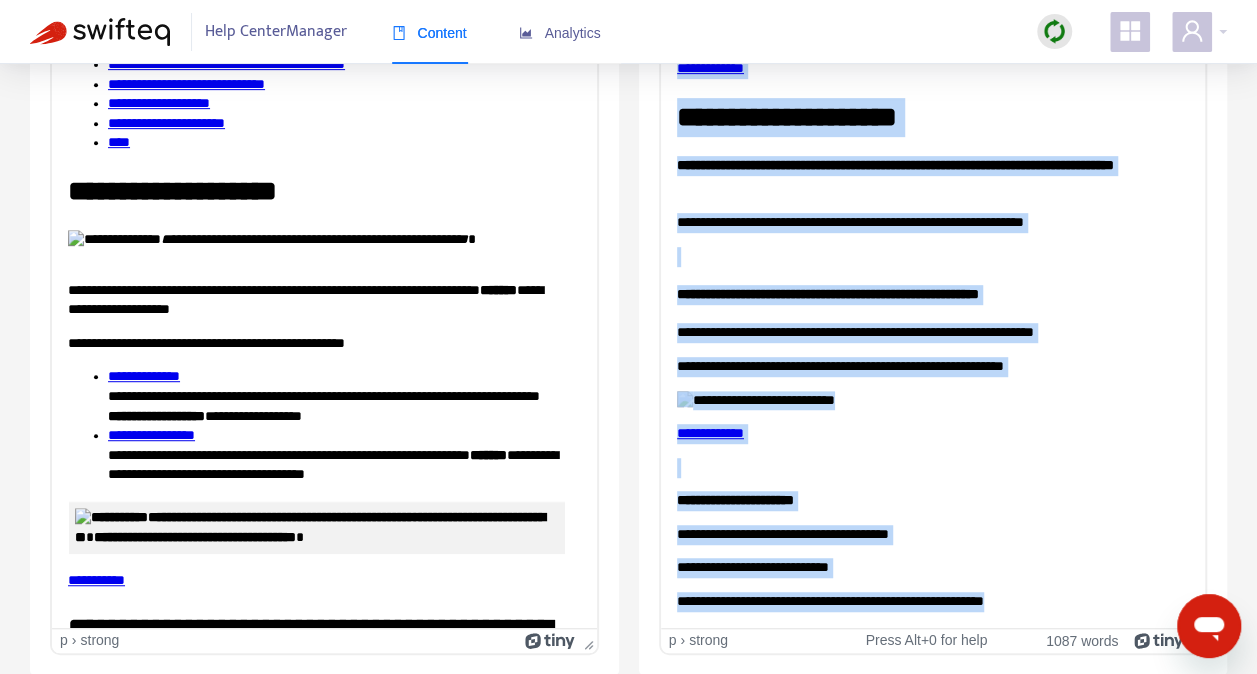 click on "**********" at bounding box center (932, -1609) 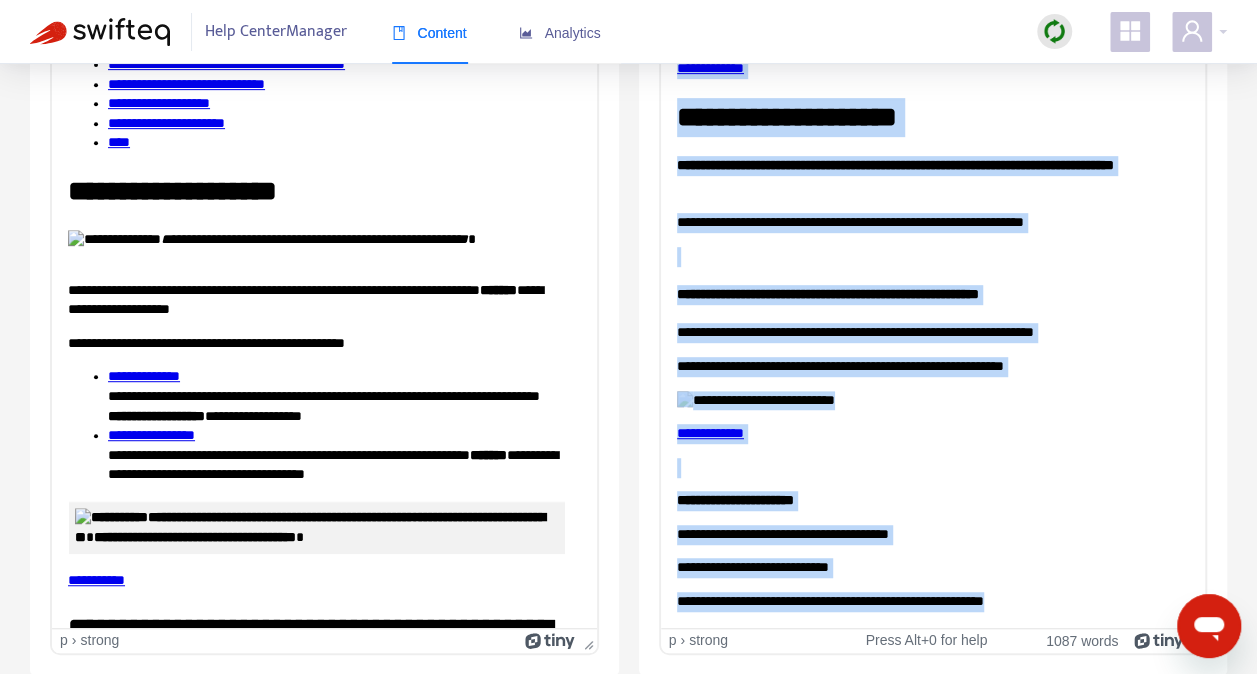 paste 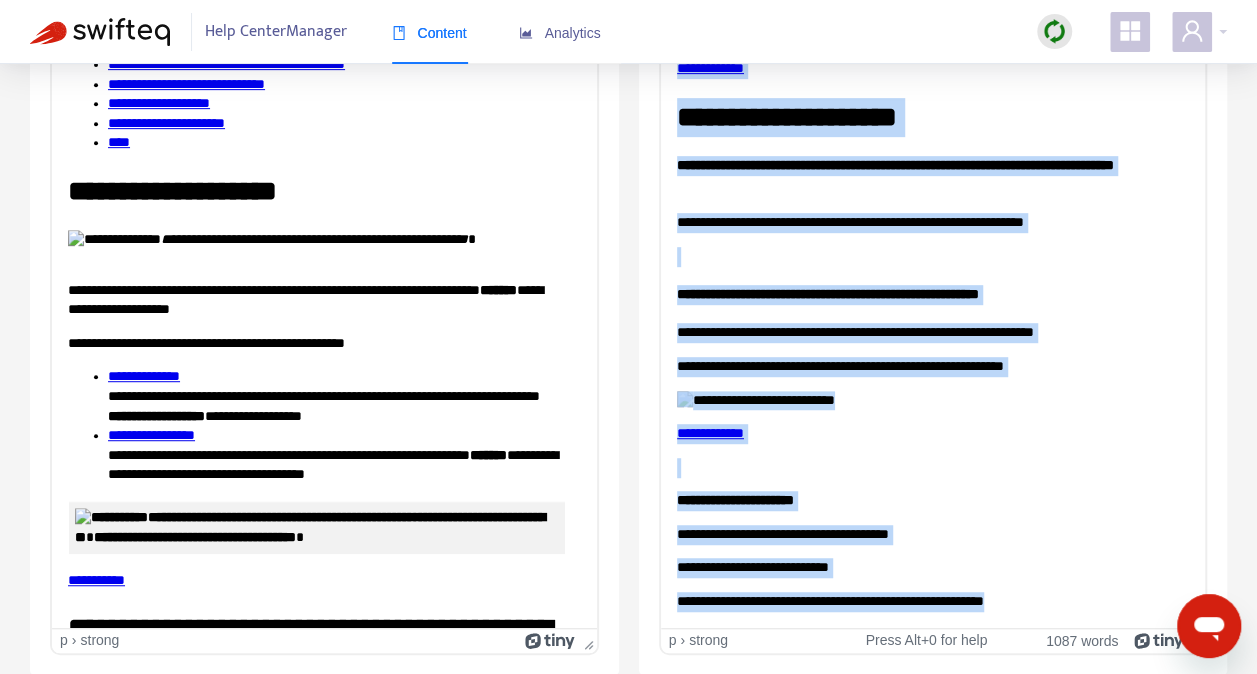 type 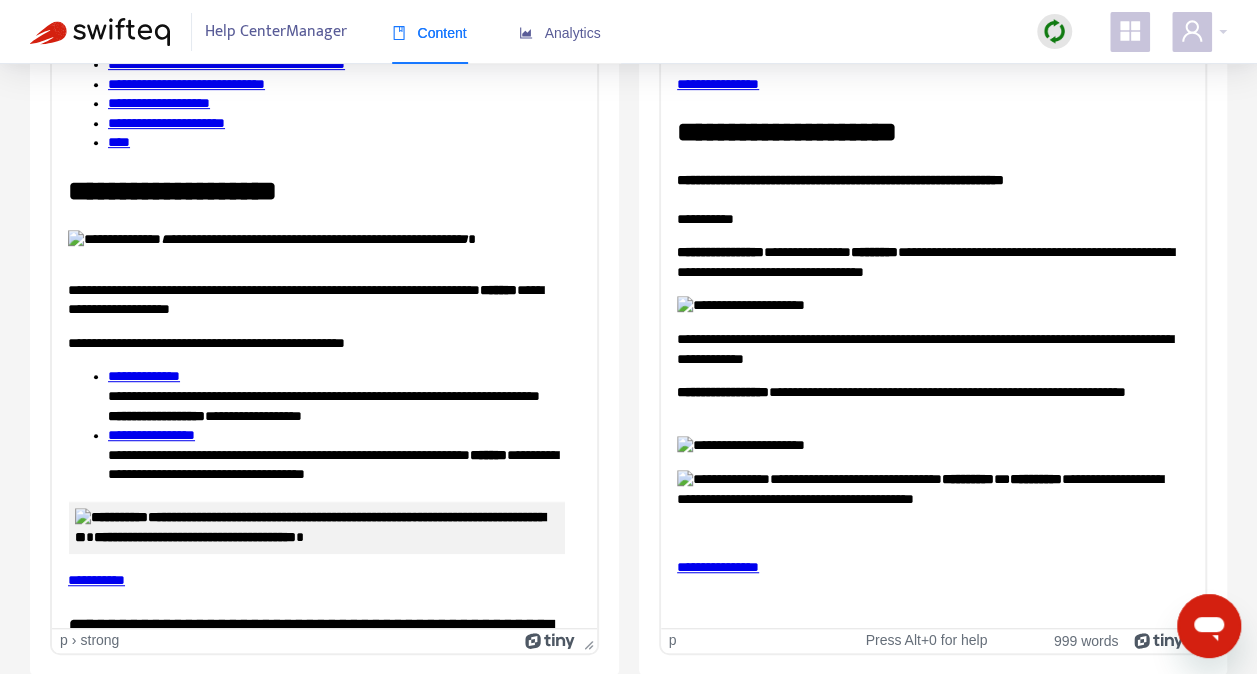 scroll, scrollTop: 15848, scrollLeft: 0, axis: vertical 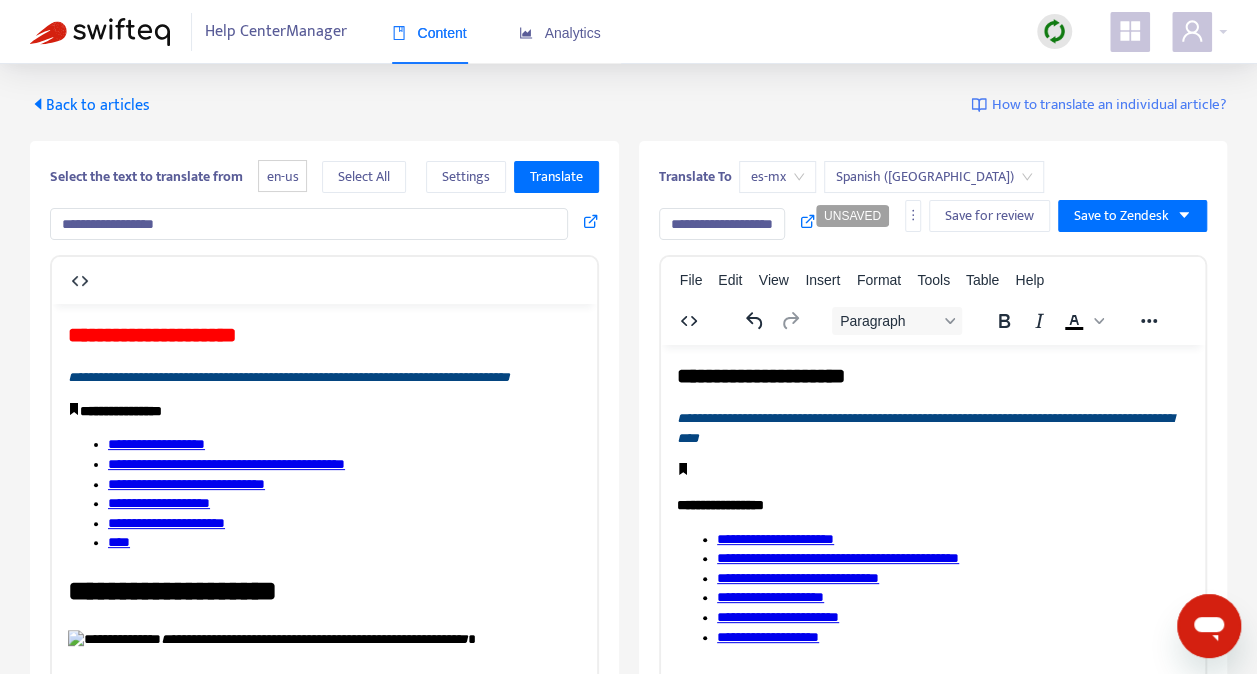 click at bounding box center [932, 471] 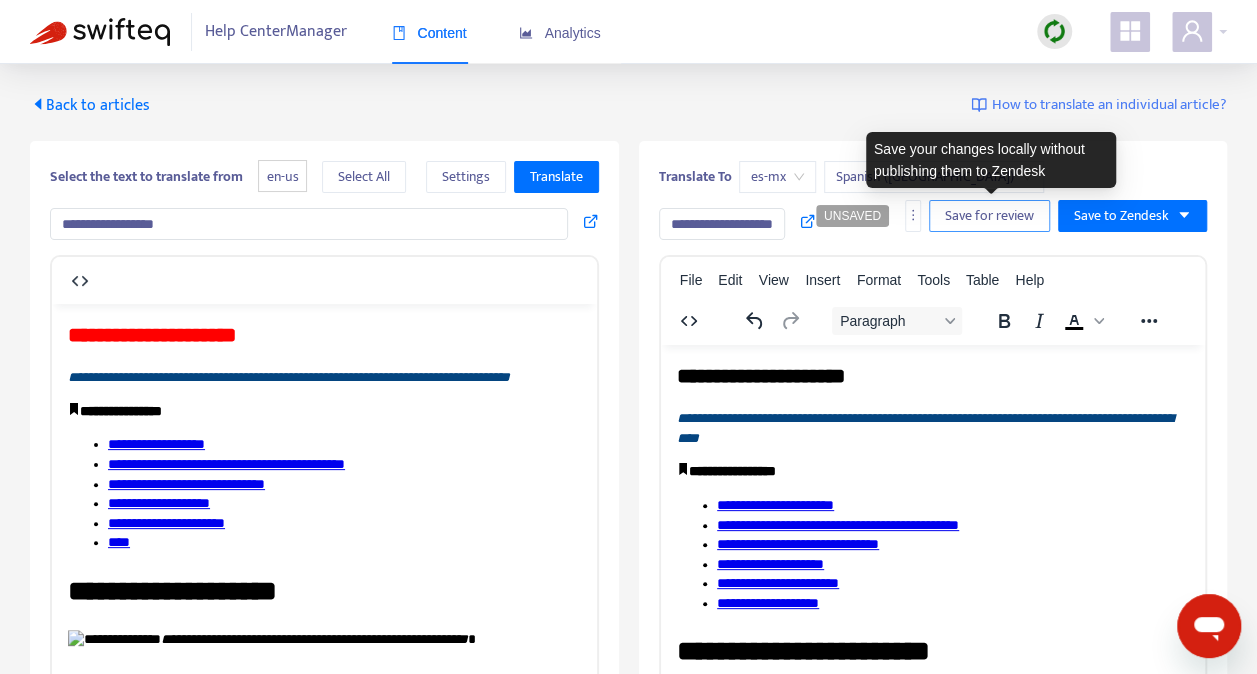 click on "Save for review" at bounding box center [989, 216] 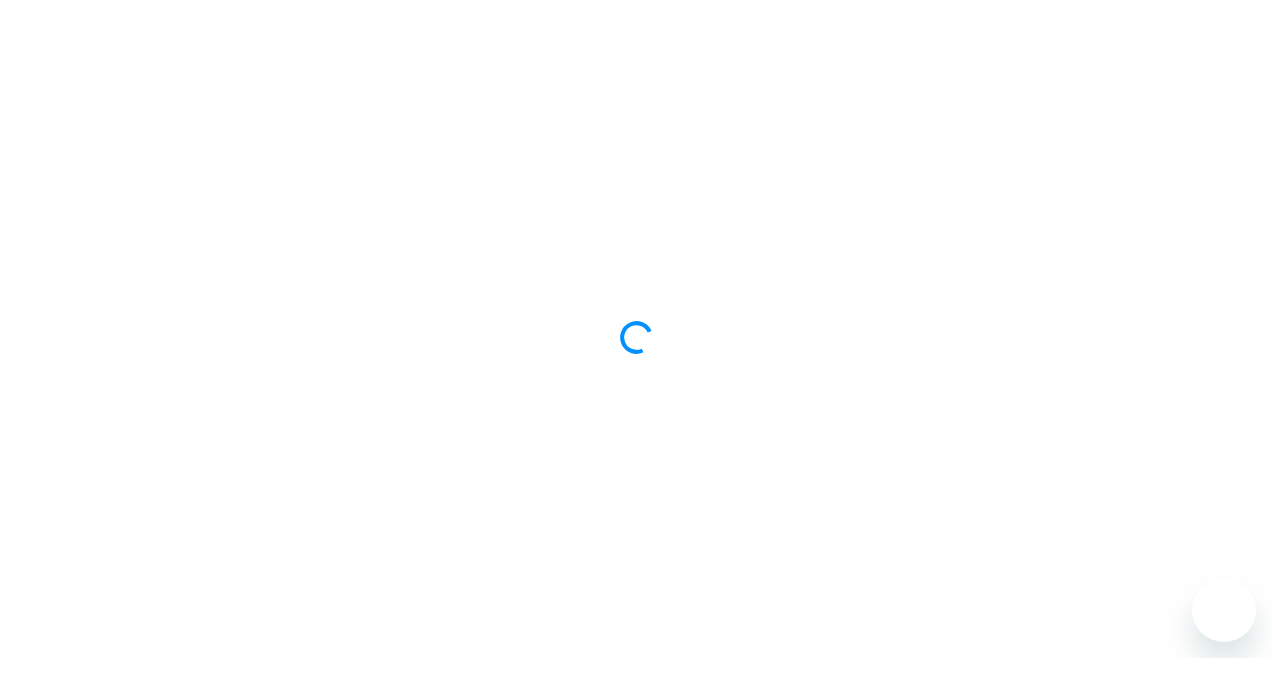 scroll, scrollTop: 0, scrollLeft: 0, axis: both 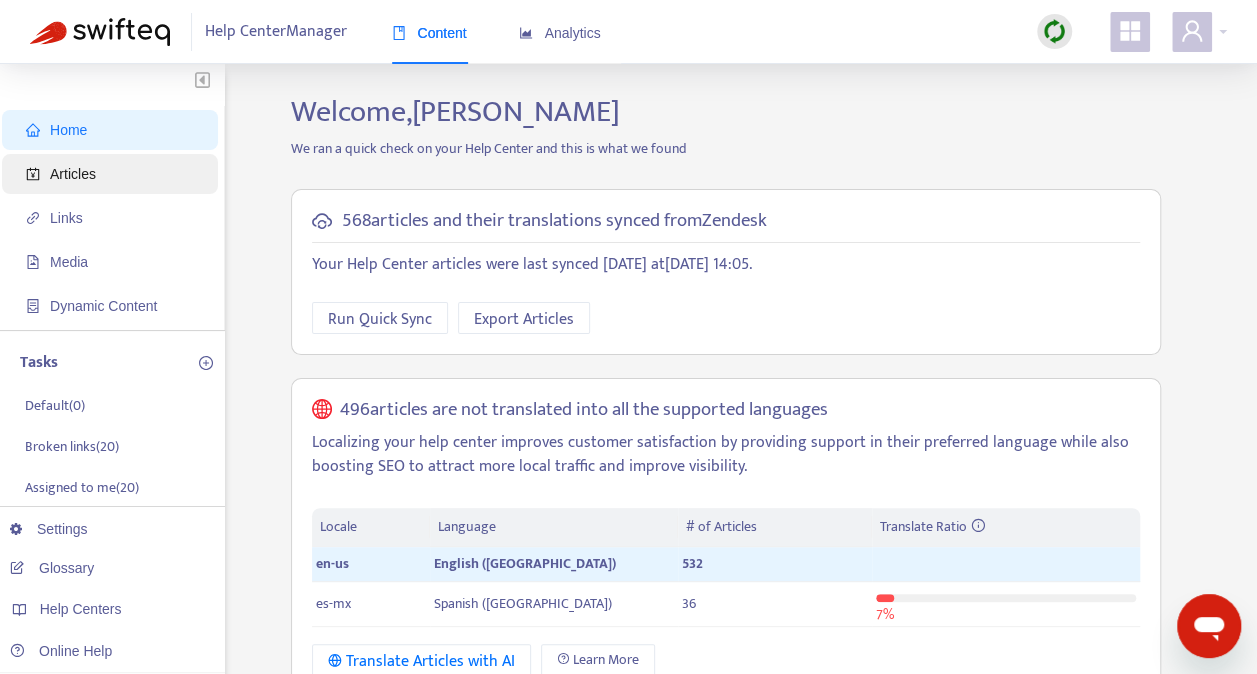 click on "Articles" at bounding box center (73, 174) 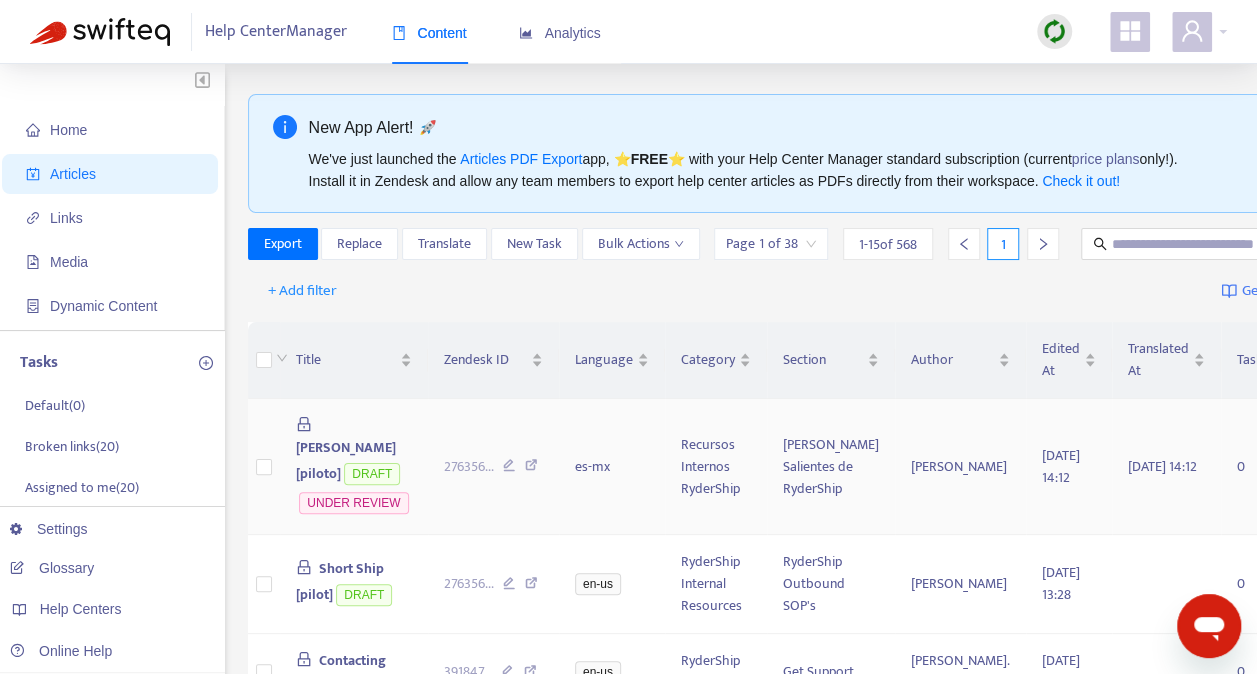 click on "[PERSON_NAME] [piloto]" at bounding box center [346, 460] 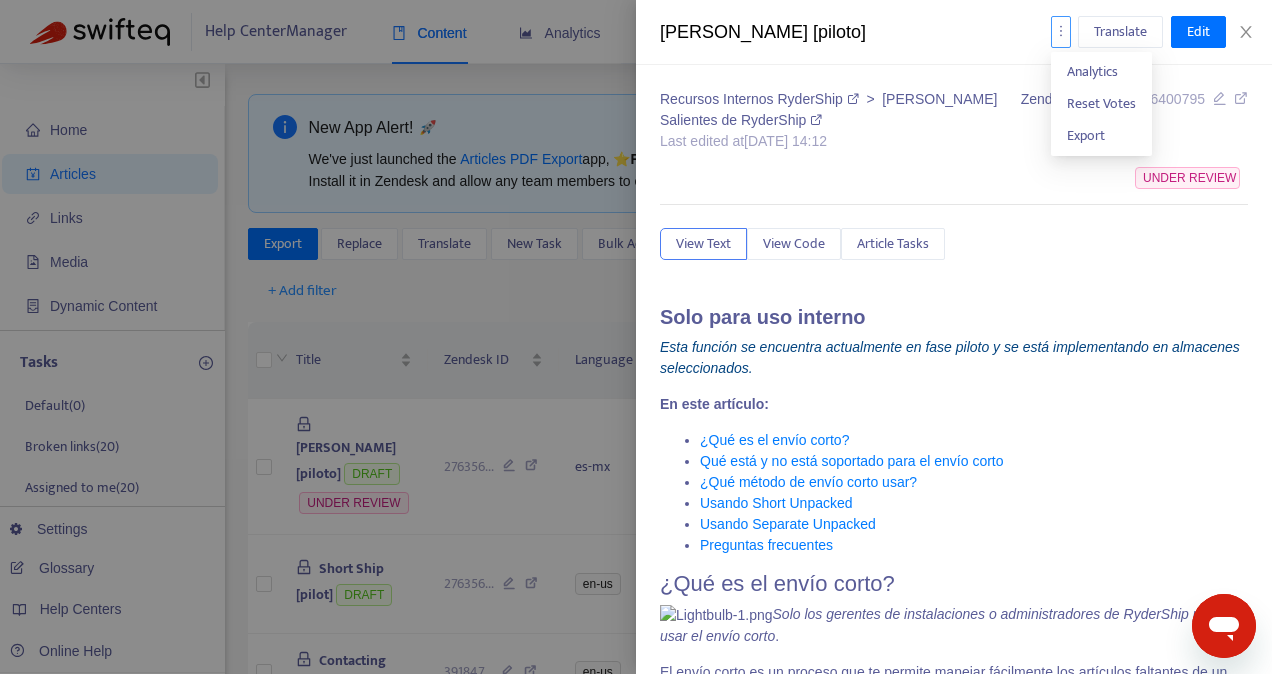 click 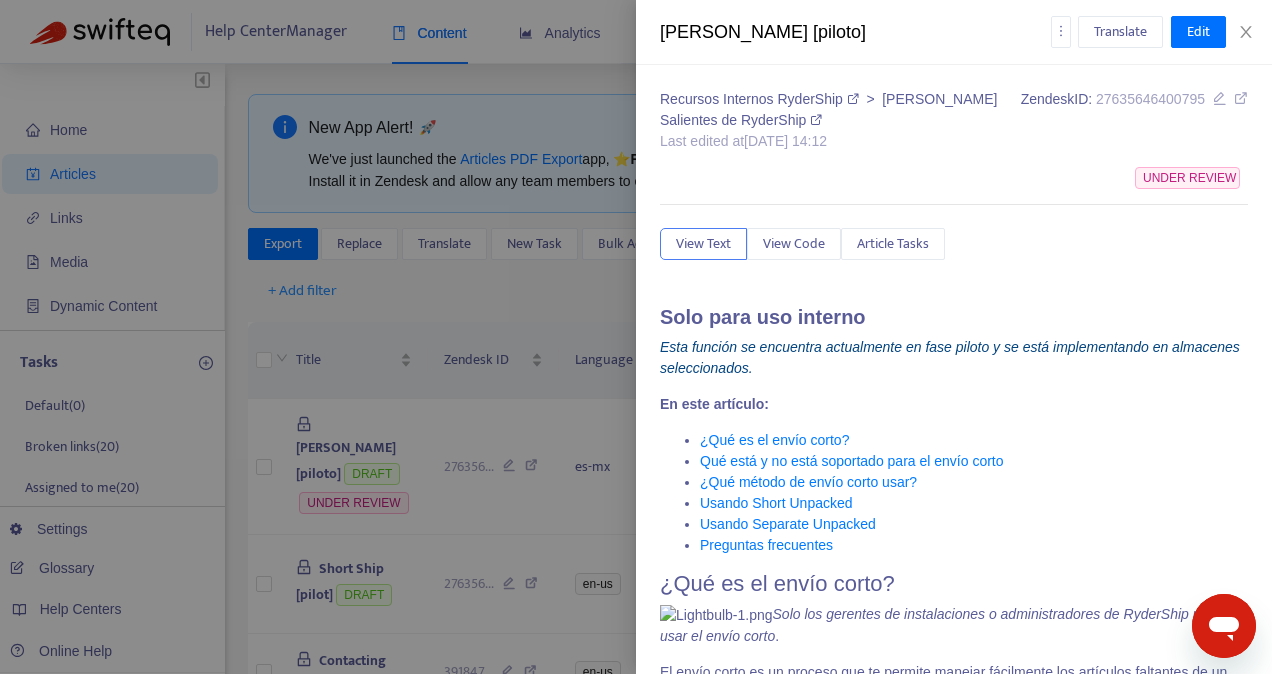 click at bounding box center (954, 204) 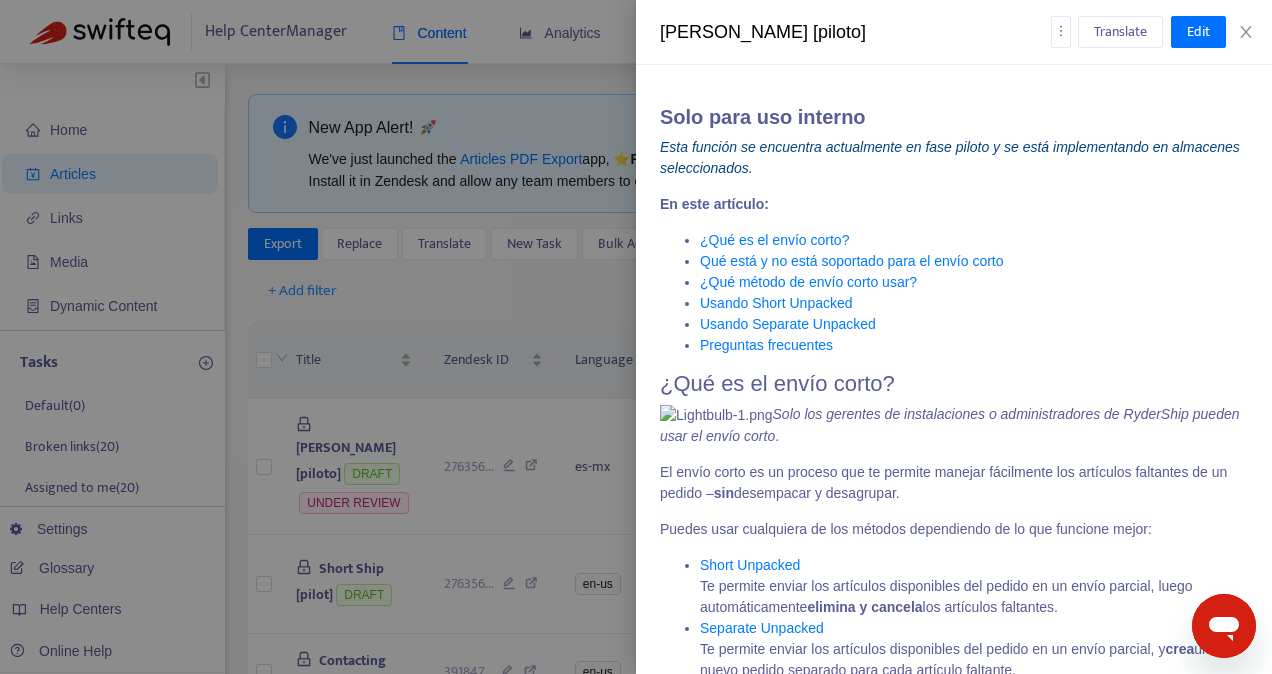 scroll, scrollTop: 0, scrollLeft: 0, axis: both 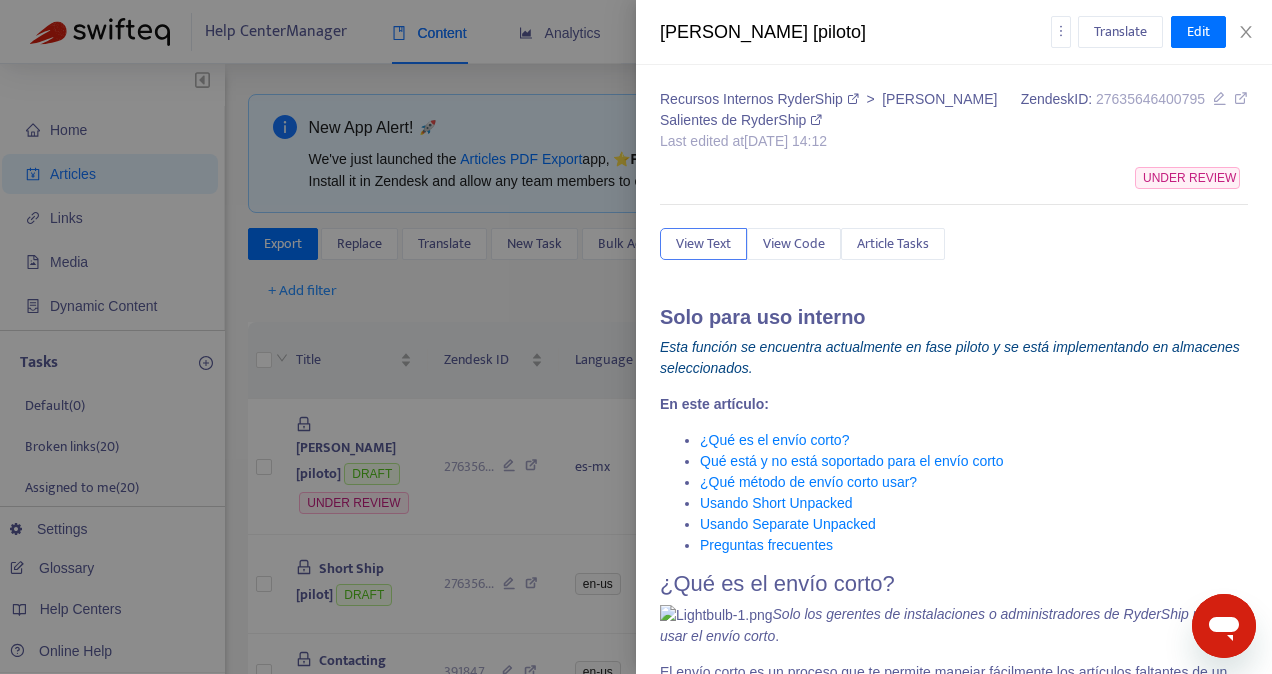 click on "27635646400795" at bounding box center (1150, 99) 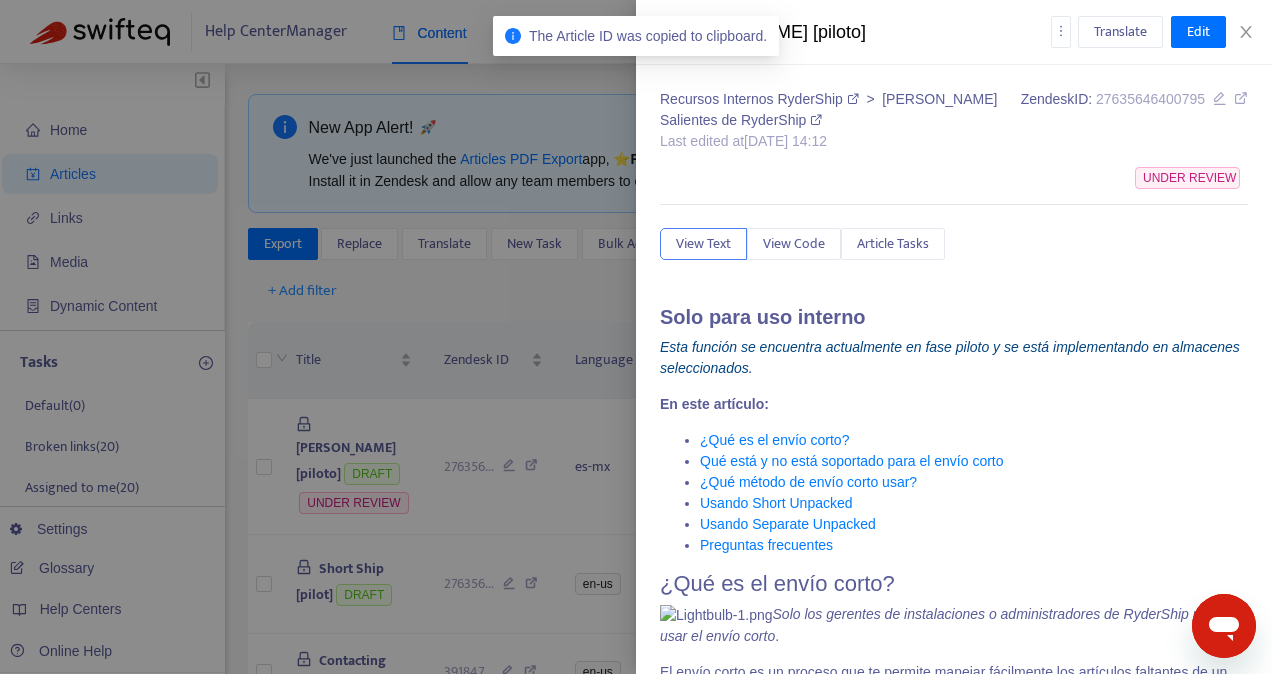 click at bounding box center (1241, 98) 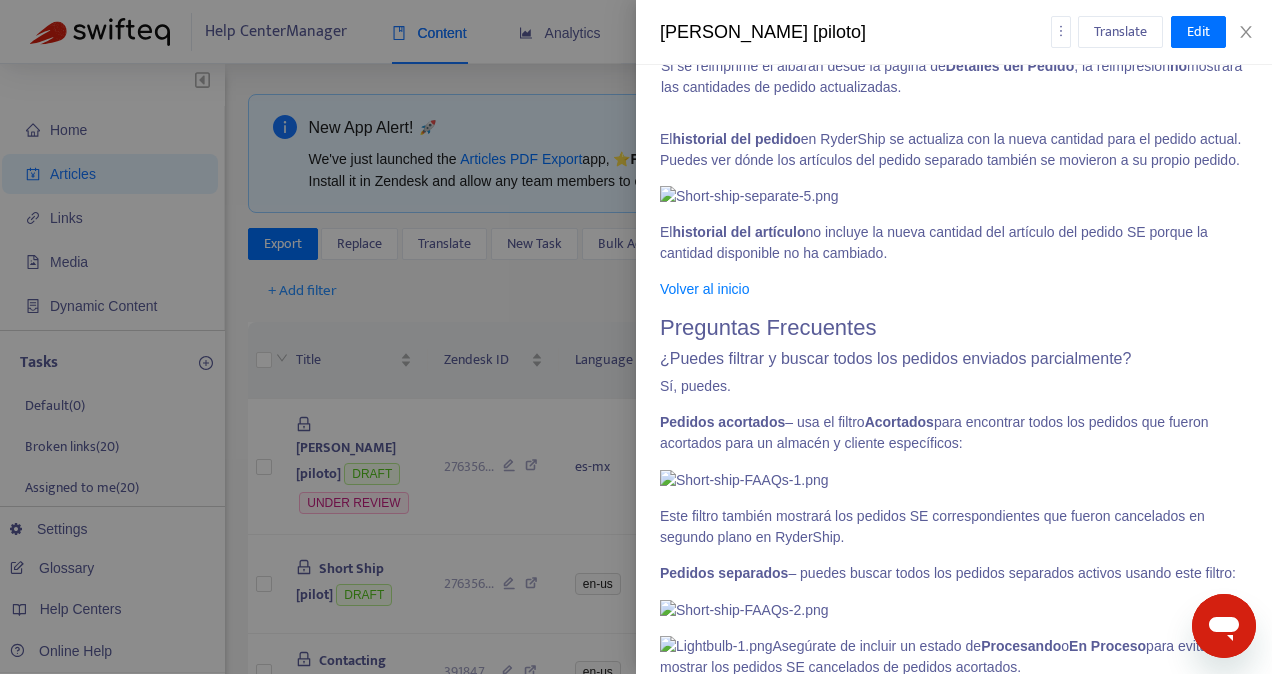 scroll, scrollTop: 3700, scrollLeft: 0, axis: vertical 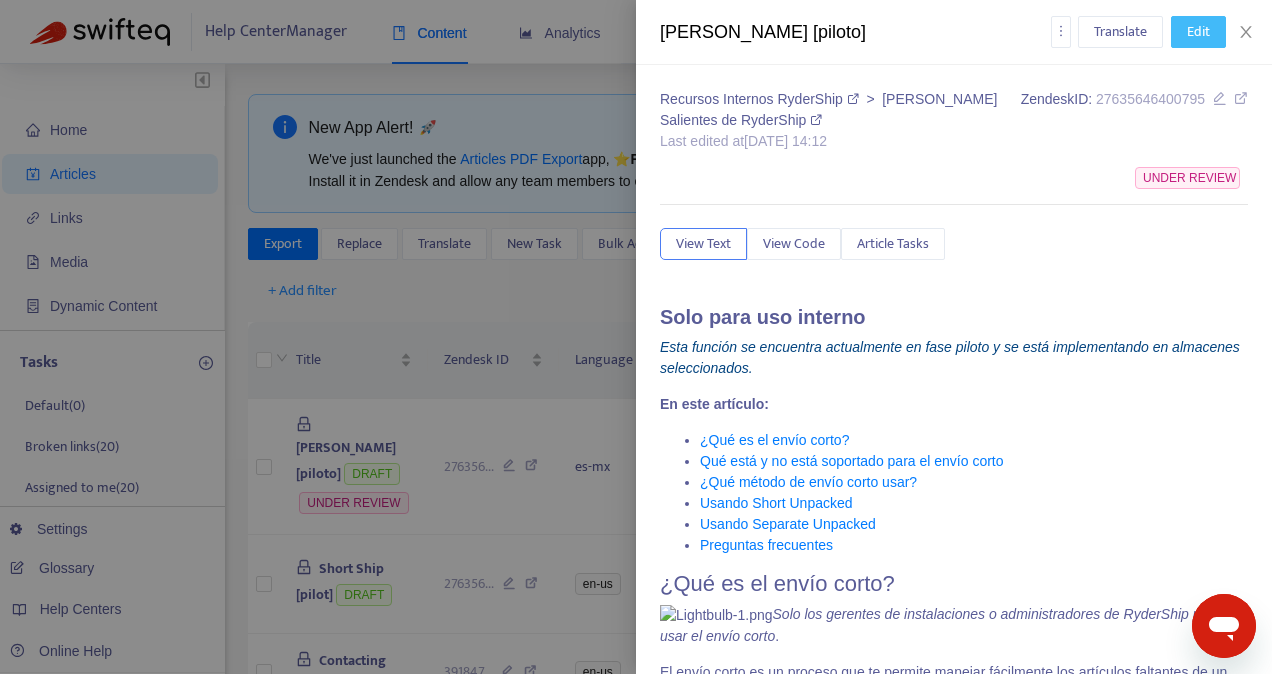click on "Edit" at bounding box center [1198, 32] 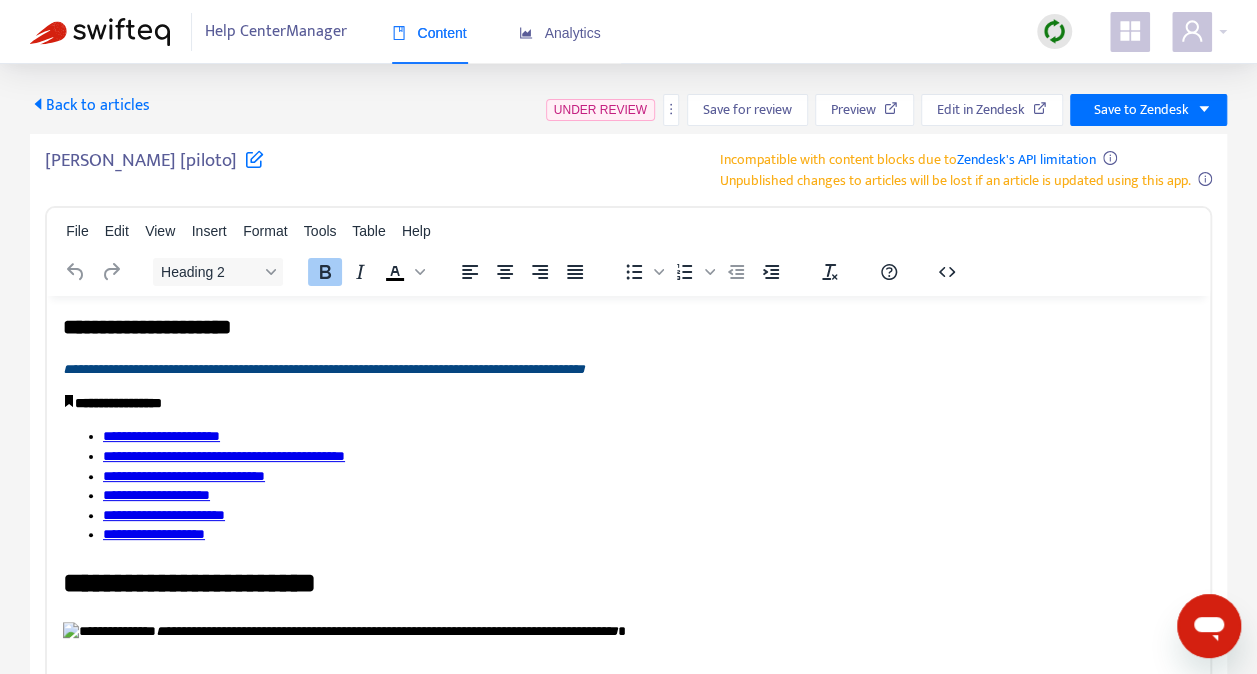 scroll, scrollTop: 0, scrollLeft: 0, axis: both 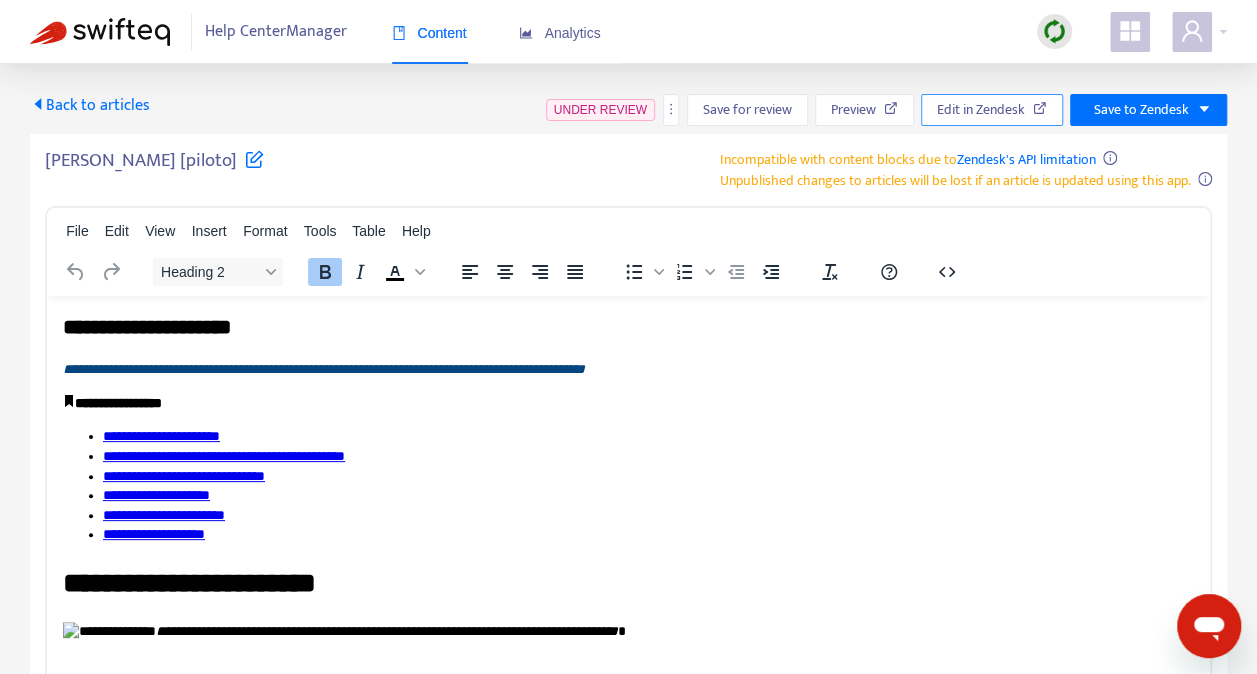 click at bounding box center (1040, 108) 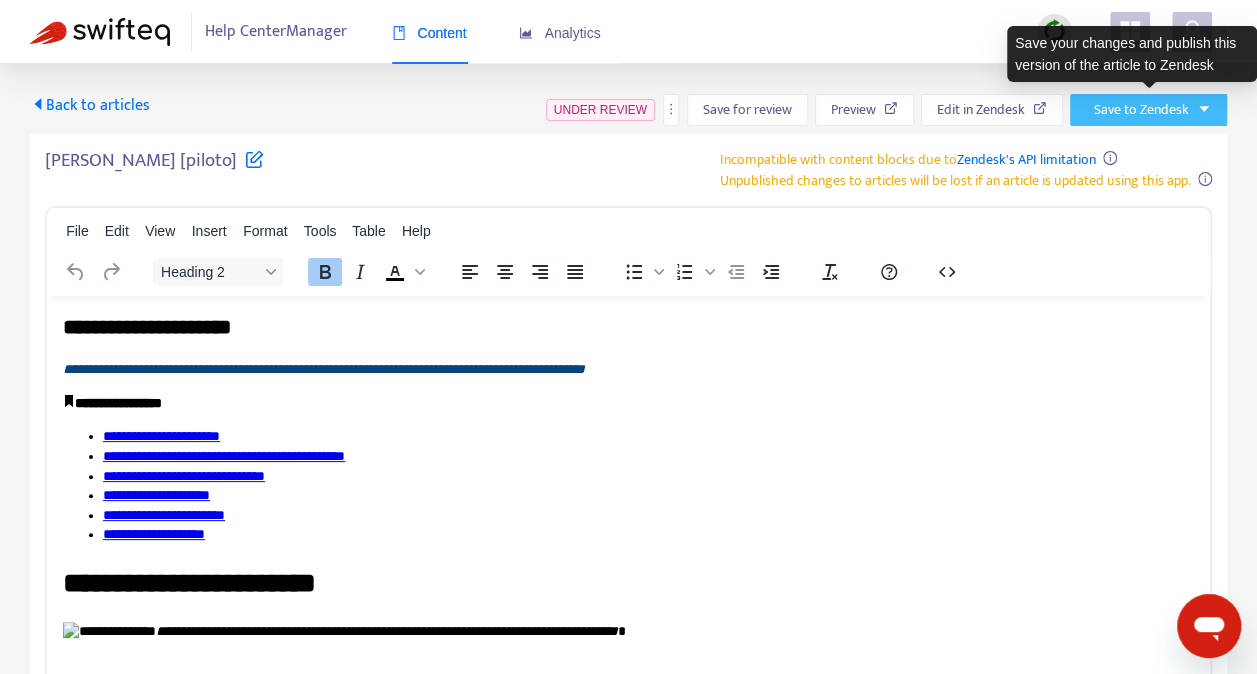 click on "Save to Zendesk" at bounding box center (1141, 110) 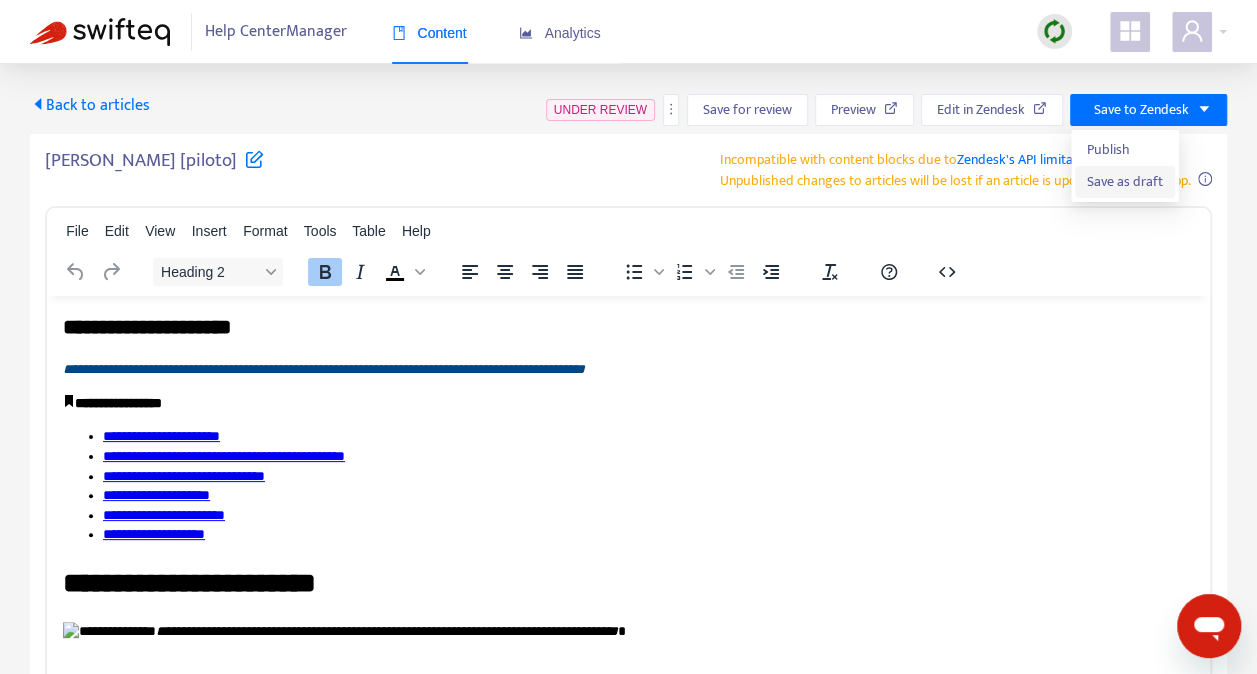 click on "Save as draft" at bounding box center (1125, 182) 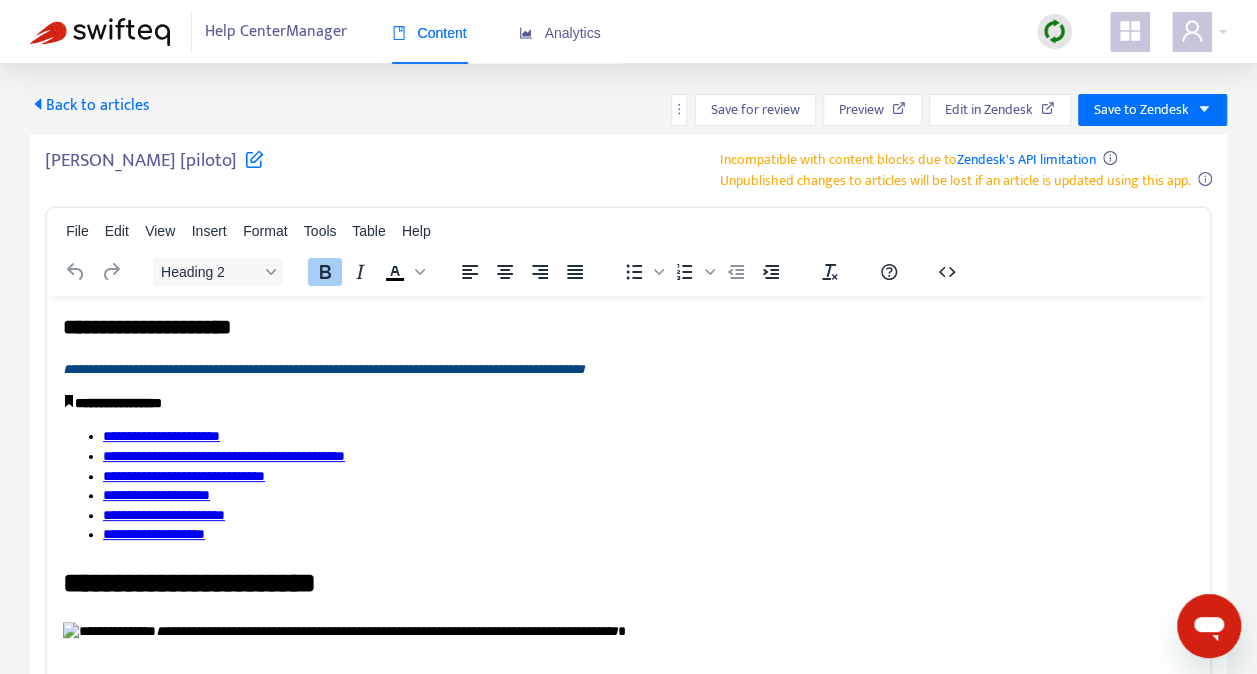 click on "Back to articles" at bounding box center [90, 105] 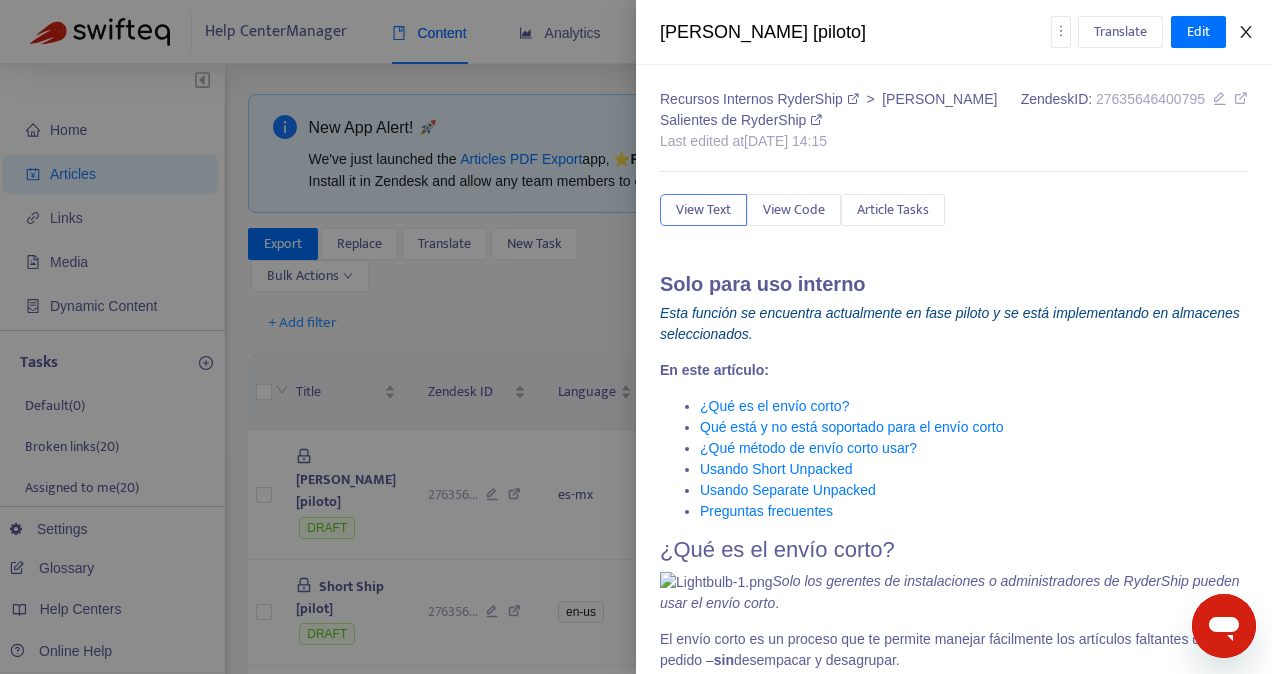 click 